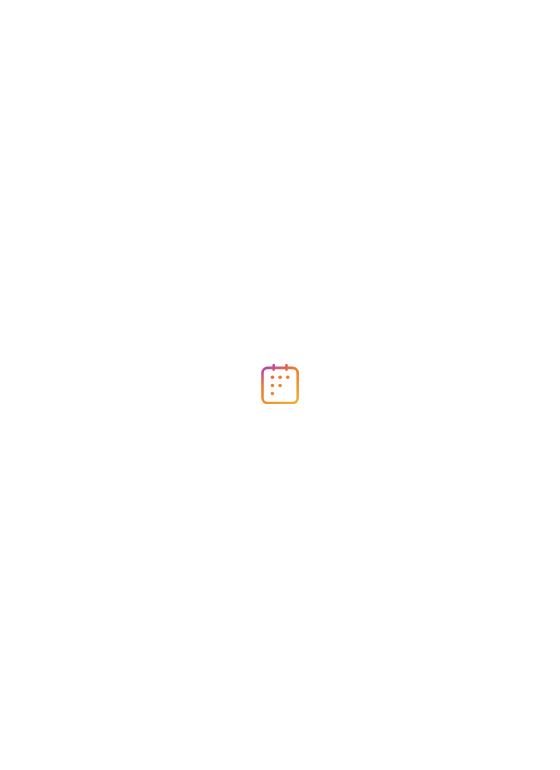 scroll, scrollTop: 0, scrollLeft: 0, axis: both 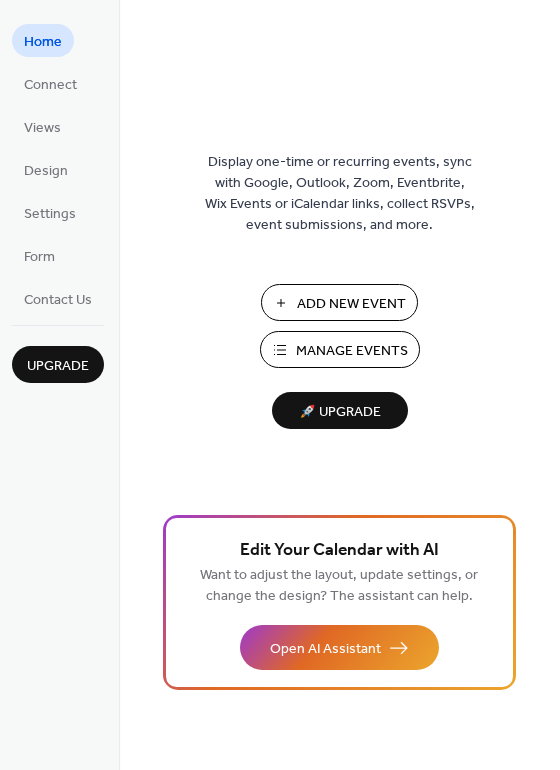 click on "Manage Events" at bounding box center [352, 351] 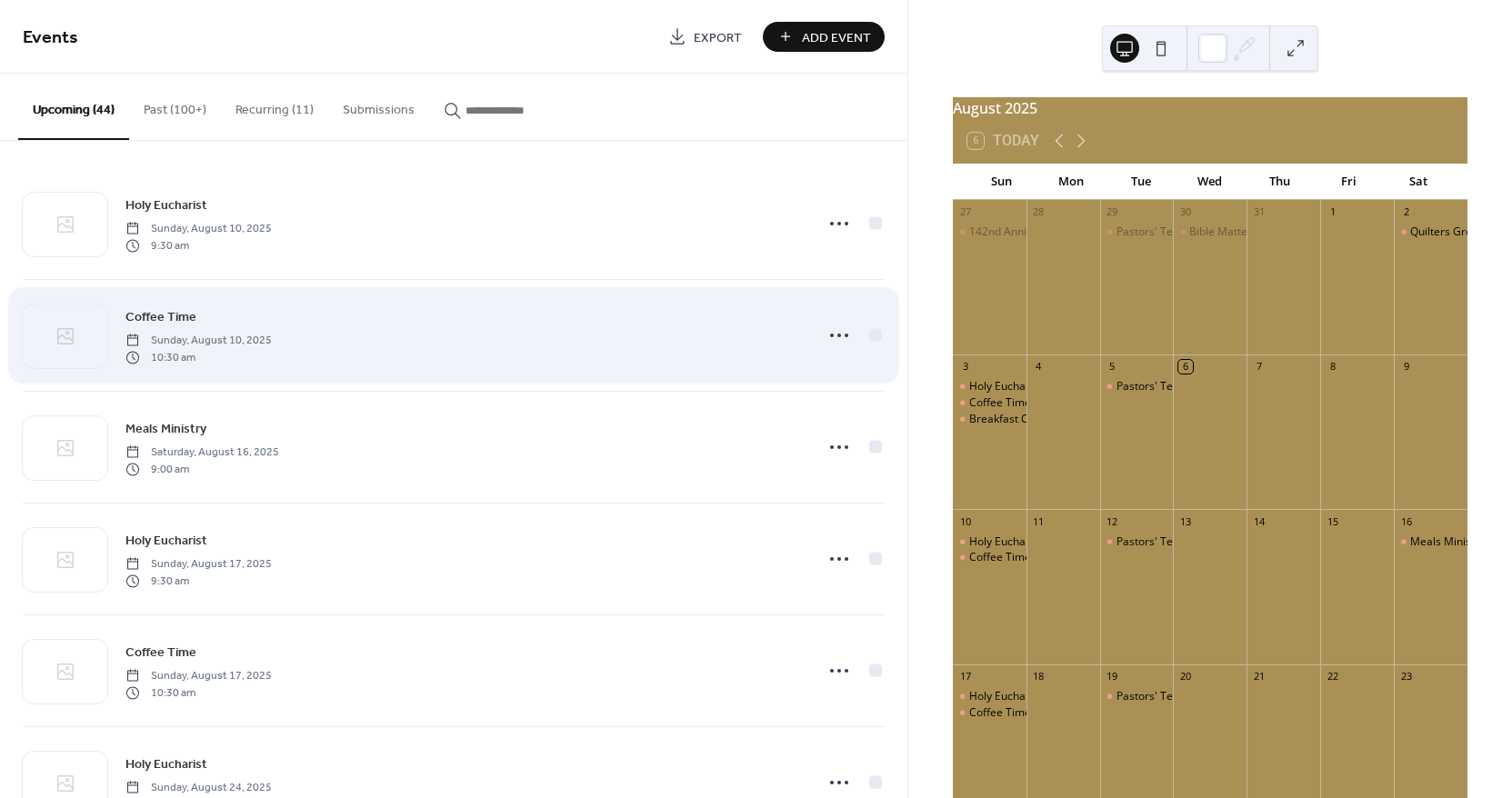 scroll, scrollTop: 0, scrollLeft: 0, axis: both 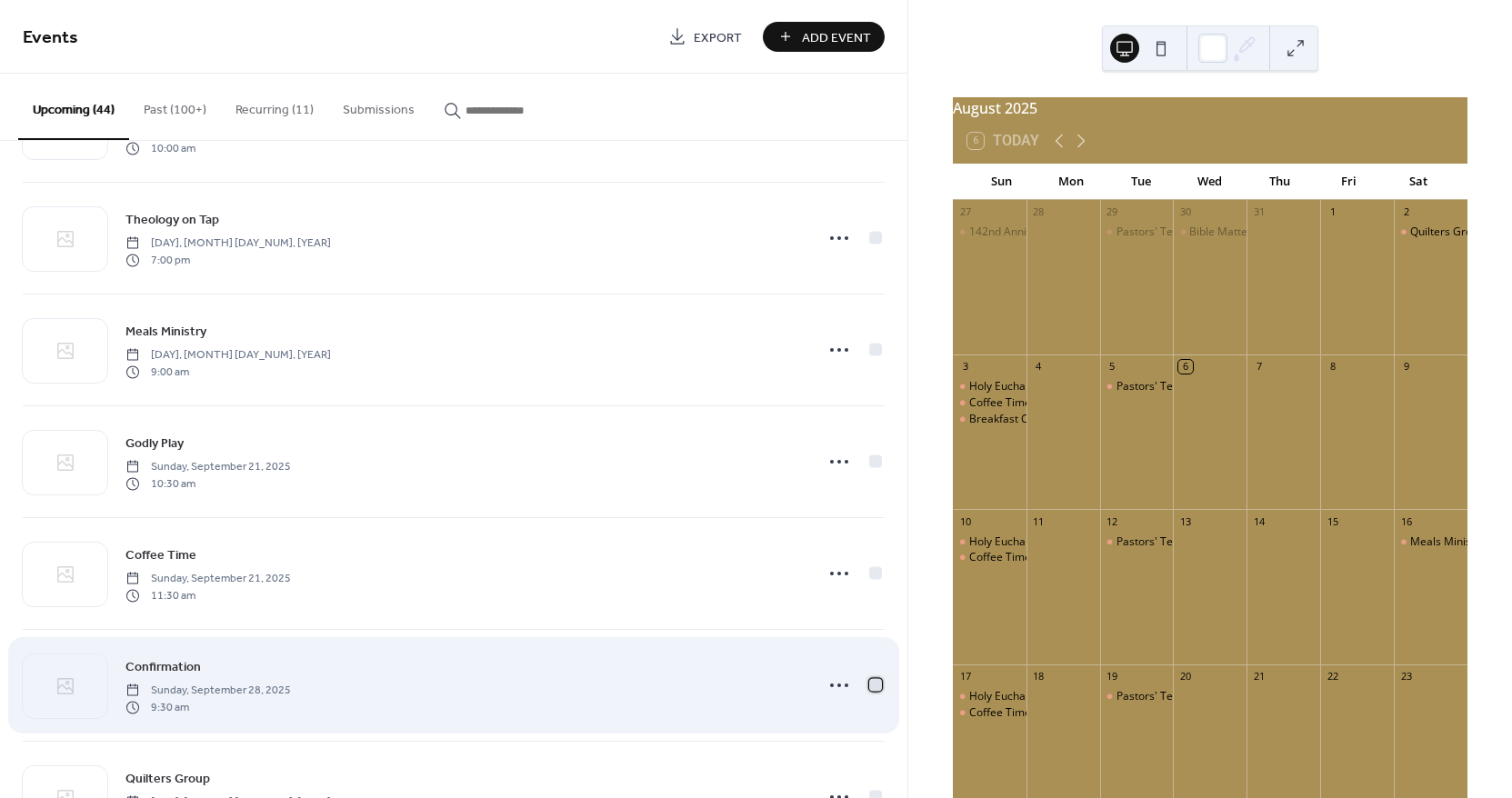 click at bounding box center [876, 684] 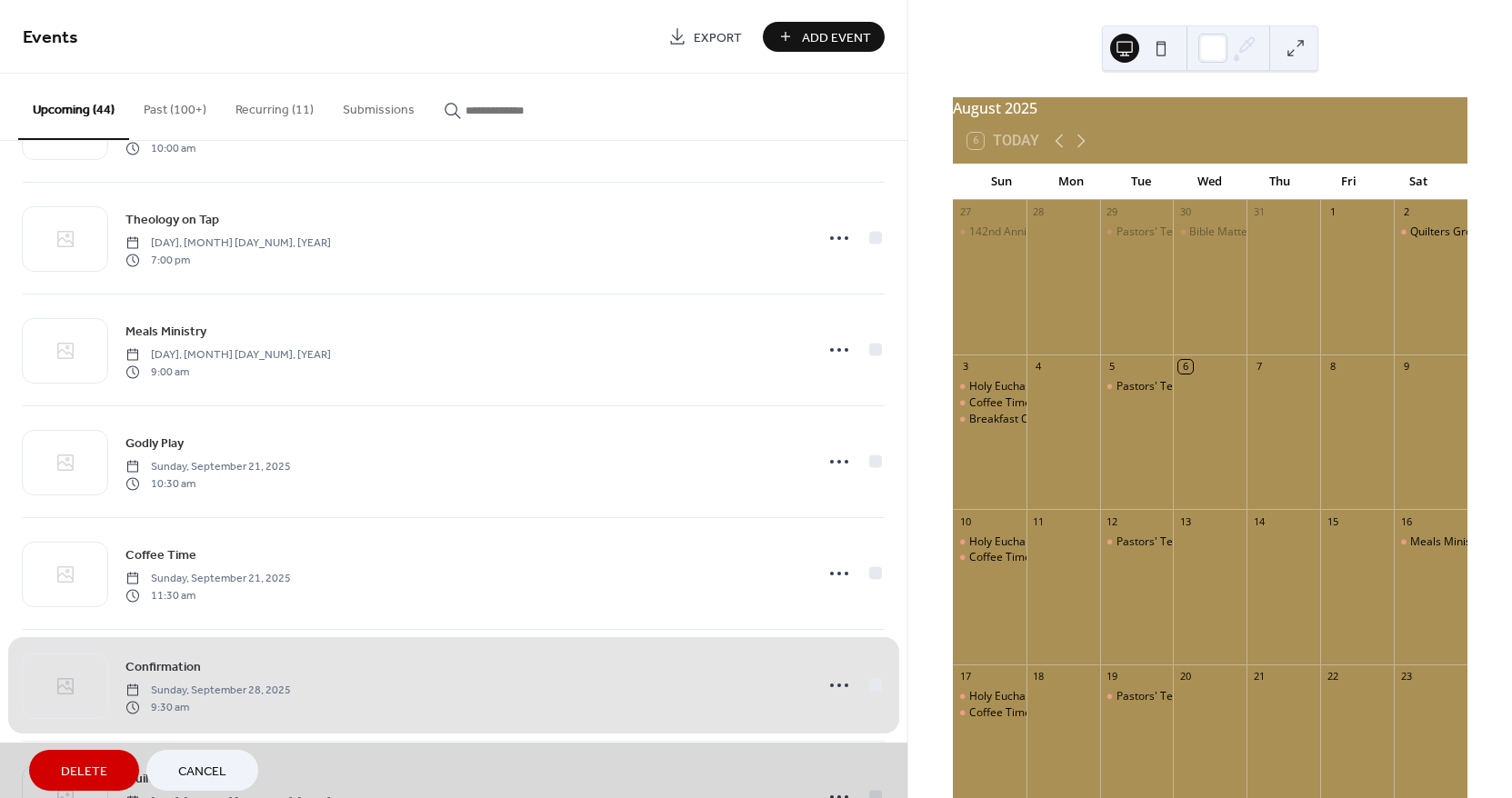 click on "Cancel" at bounding box center [202, 770] 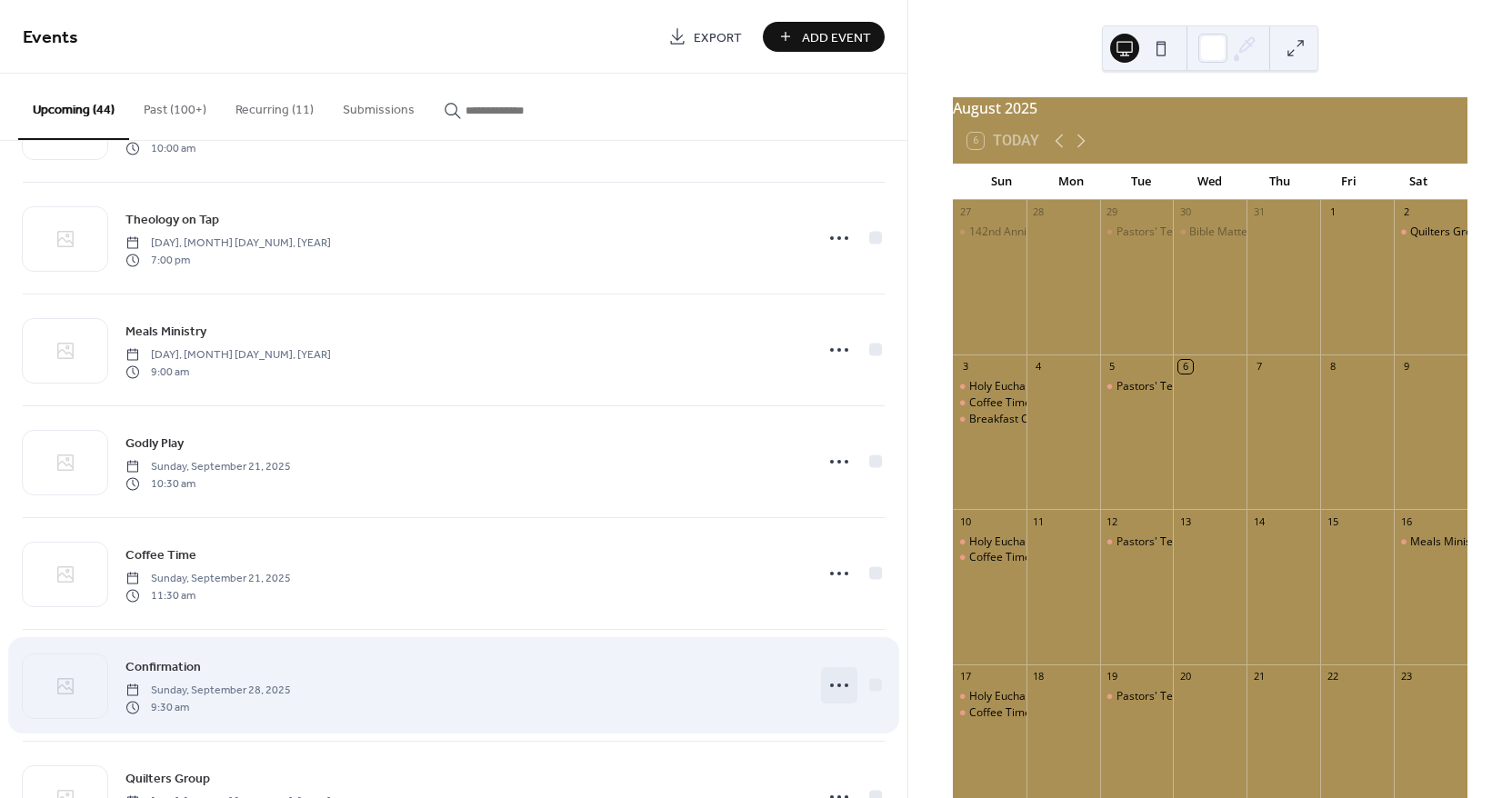 click 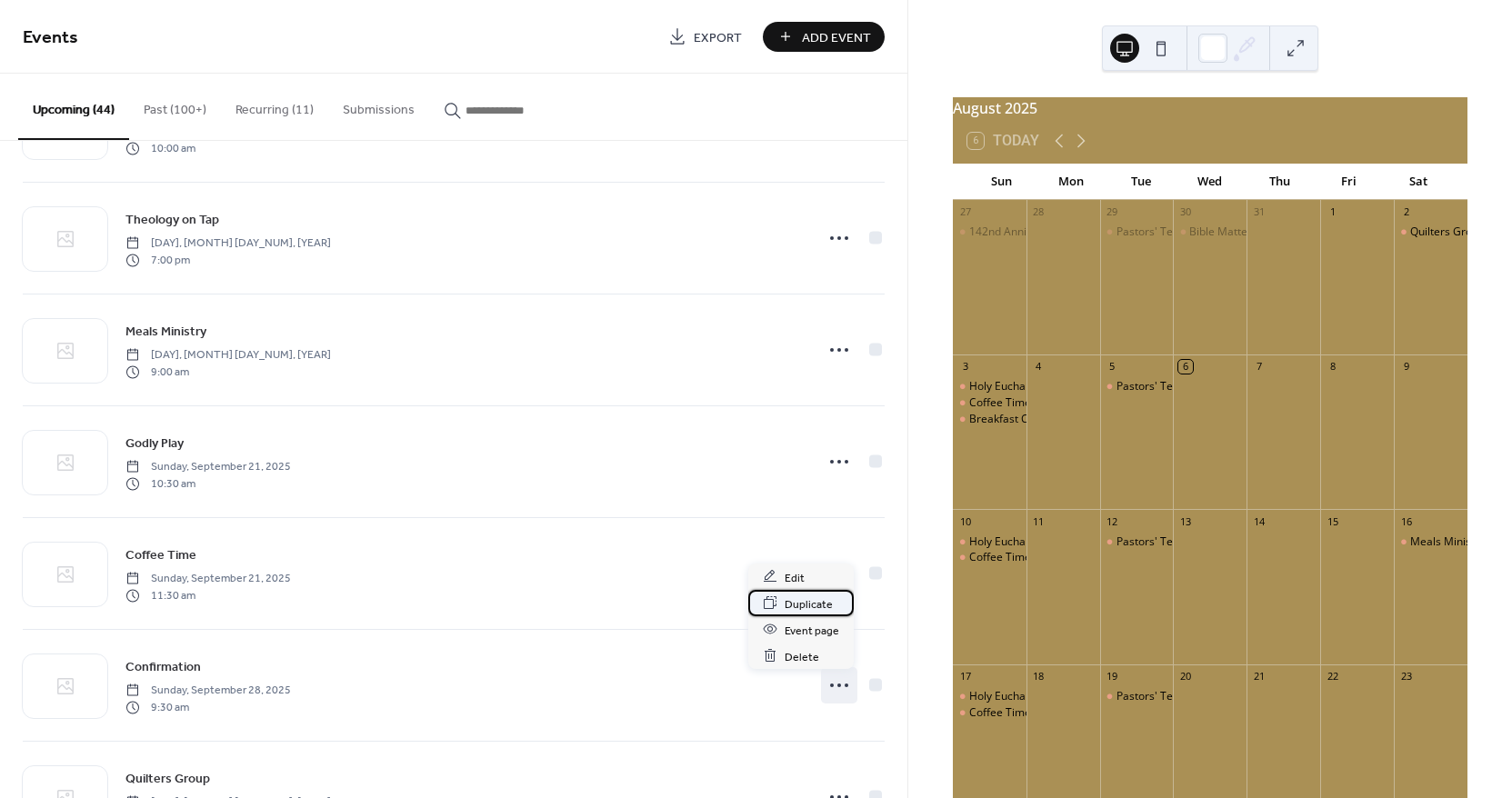 click on "Duplicate" at bounding box center [808, 603] 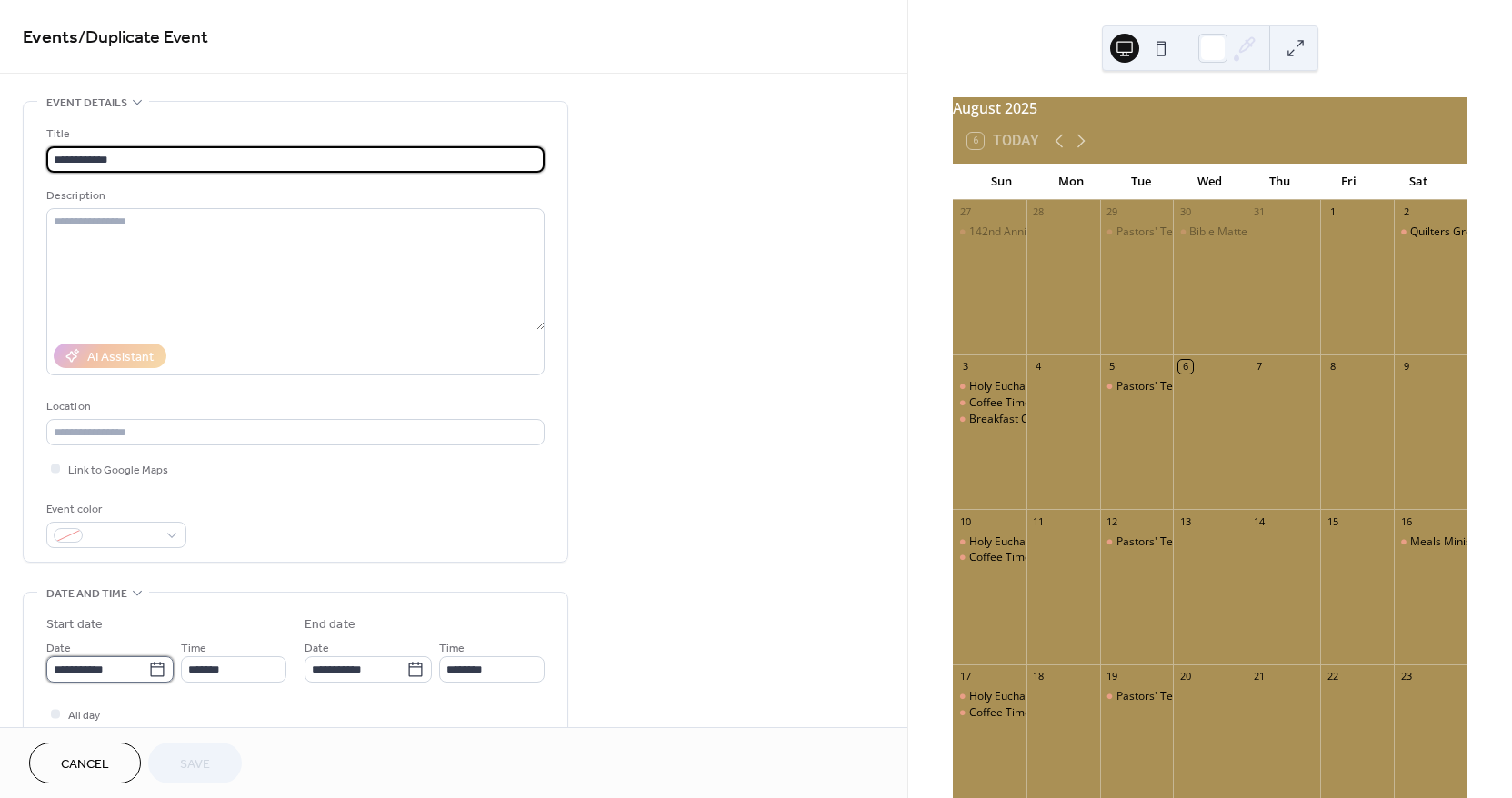 click on "**********" at bounding box center (97, 669) 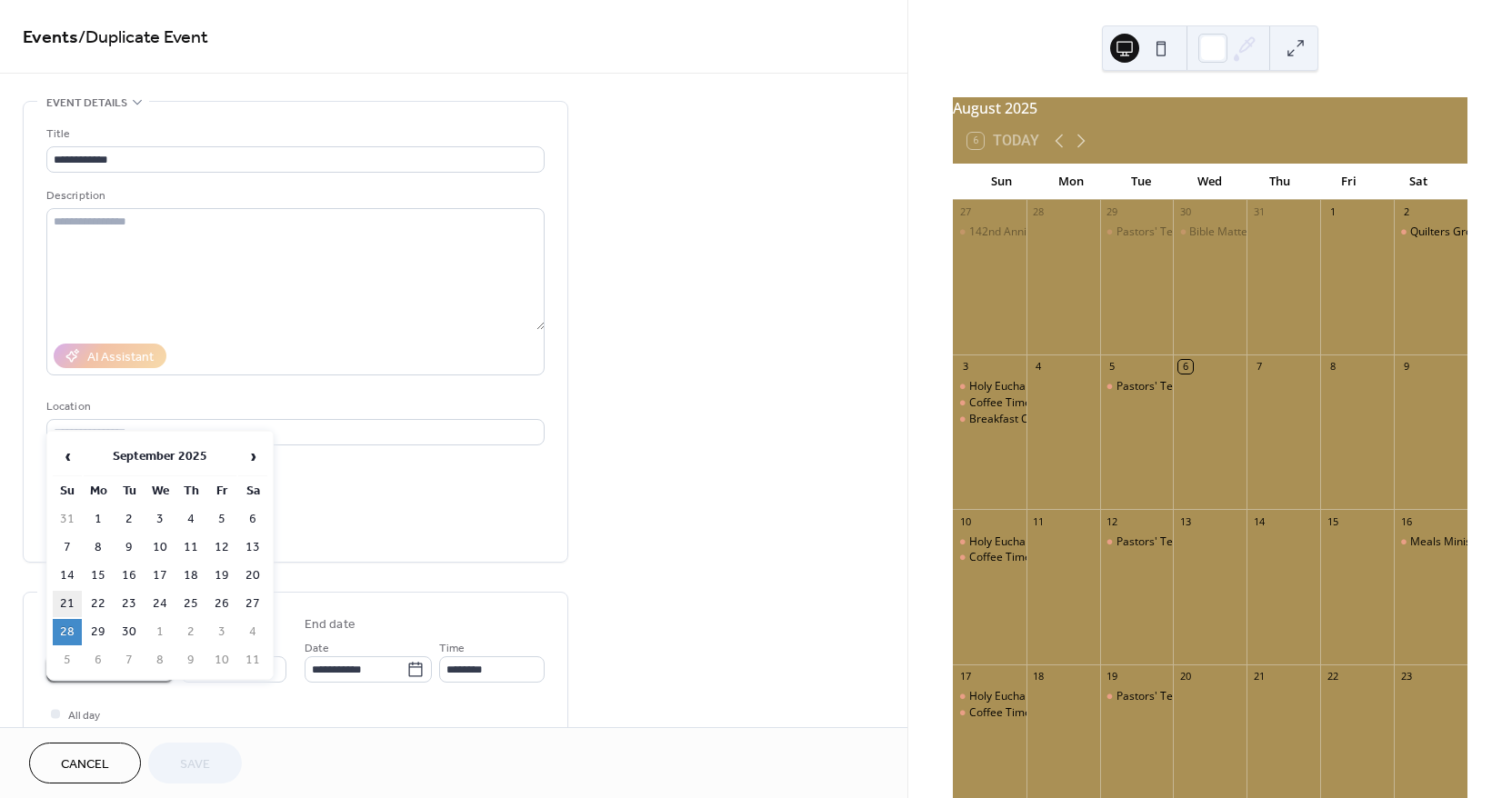 click on "21" at bounding box center (67, 603) 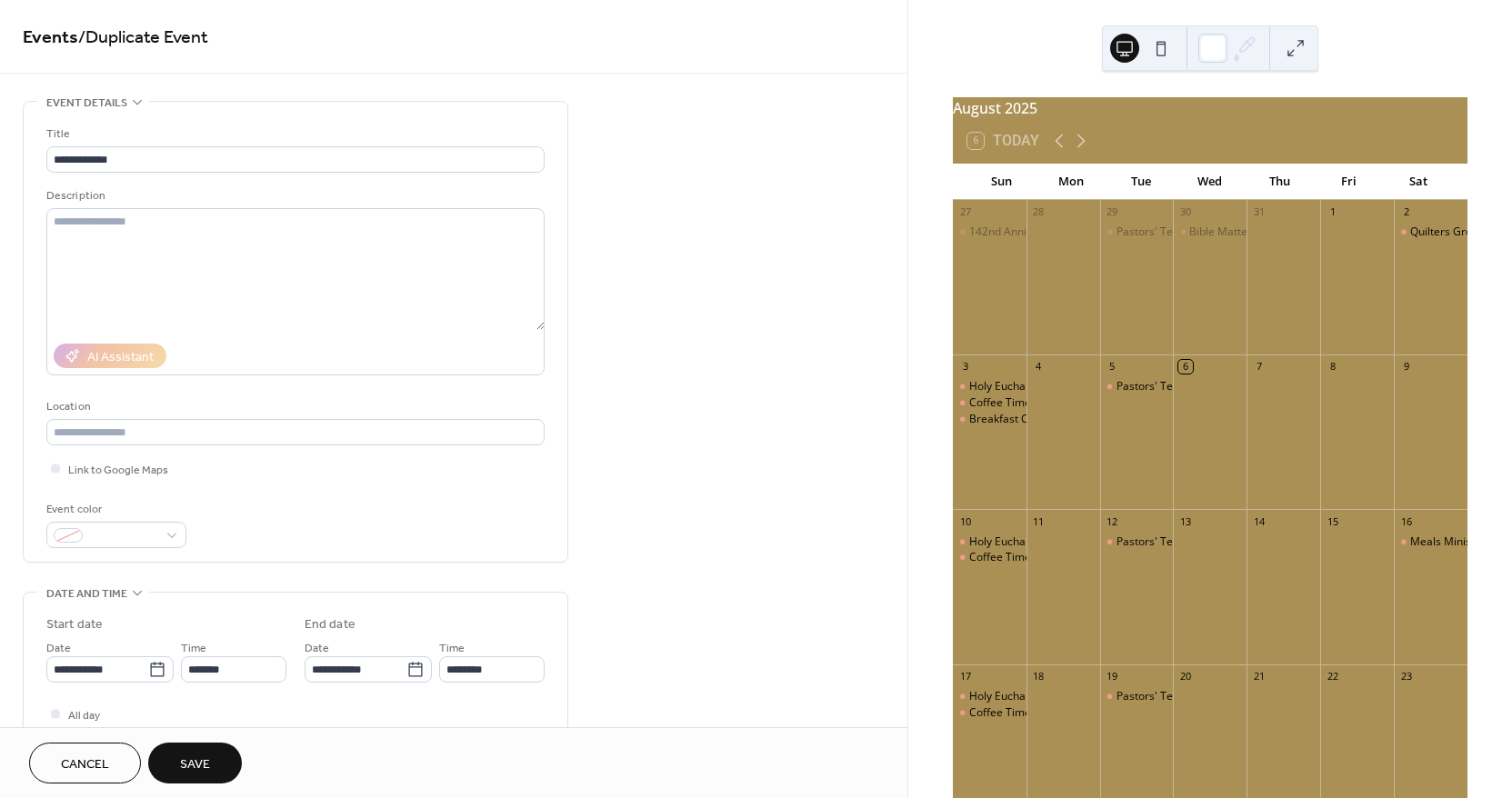 click on "Save" at bounding box center (195, 764) 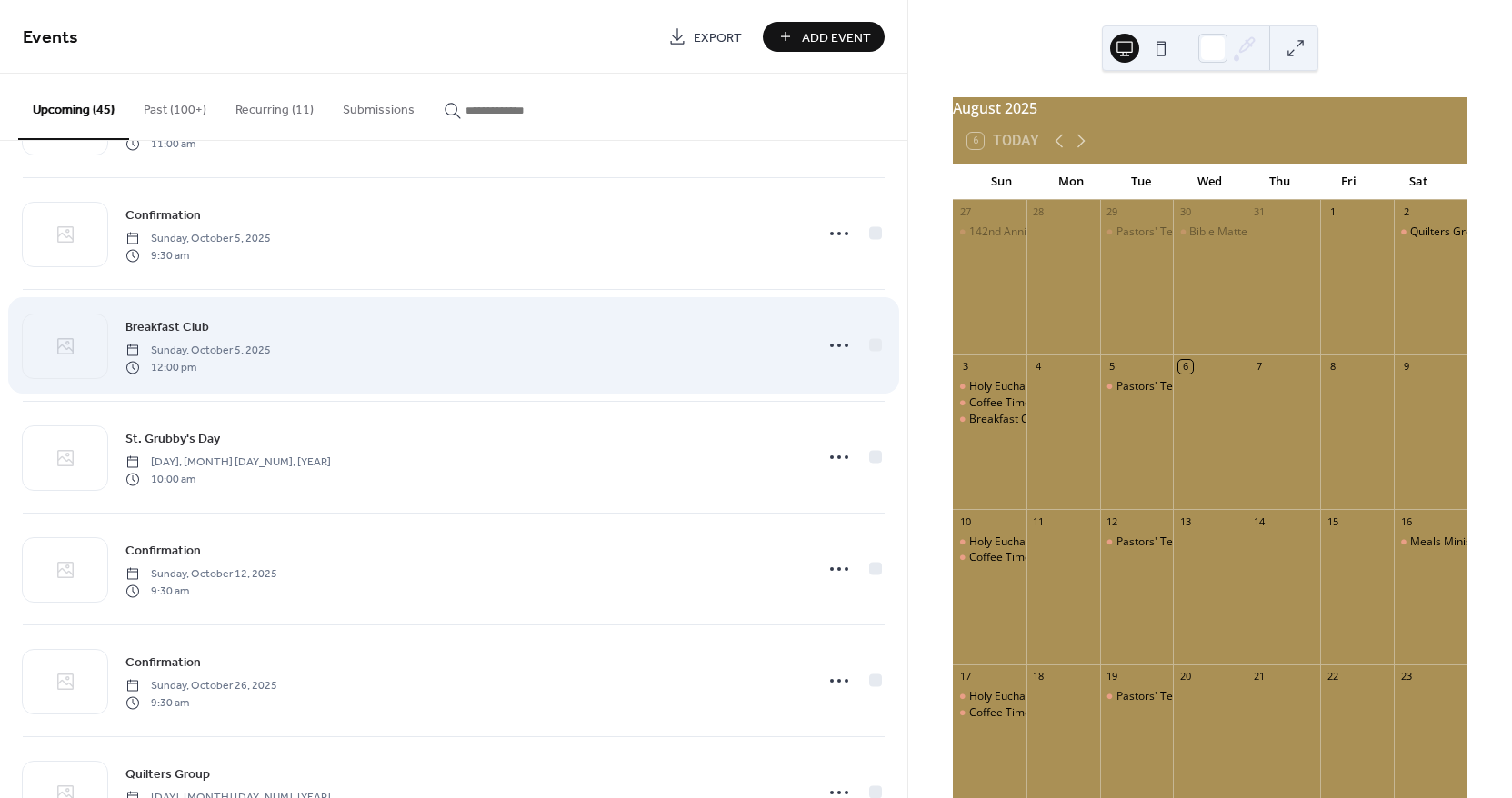 scroll, scrollTop: 3156, scrollLeft: 0, axis: vertical 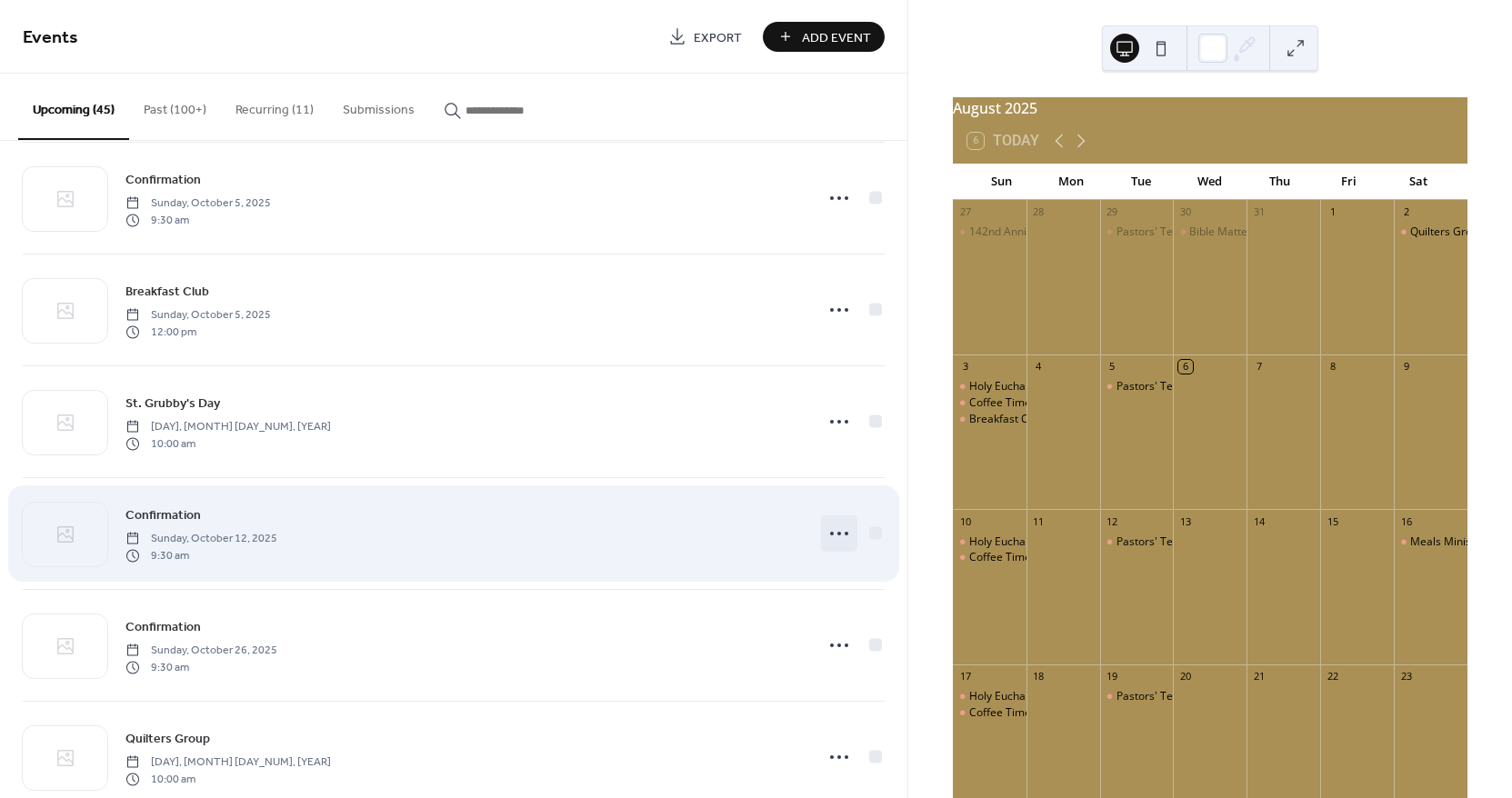 click 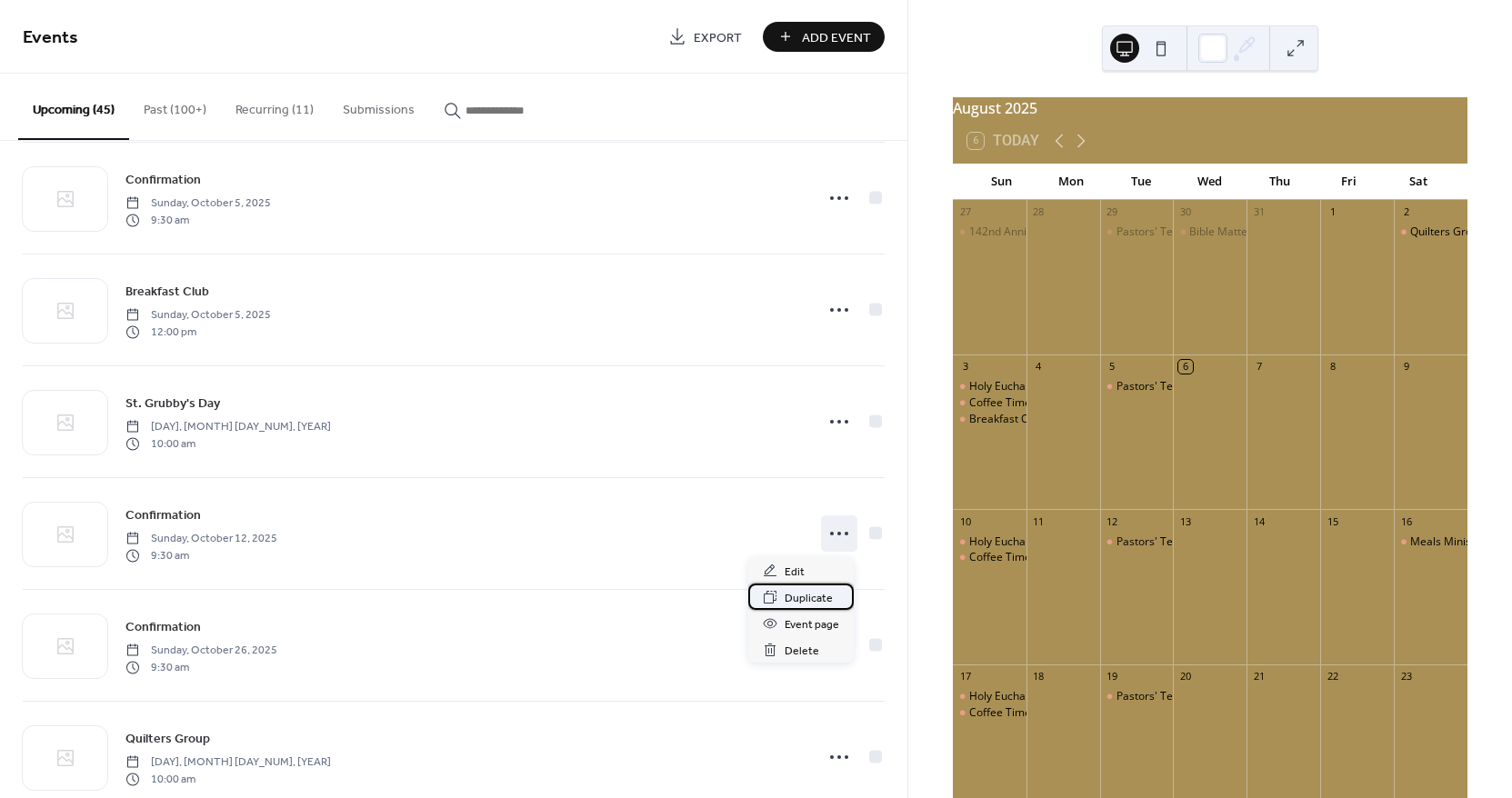click on "Duplicate" at bounding box center (808, 598) 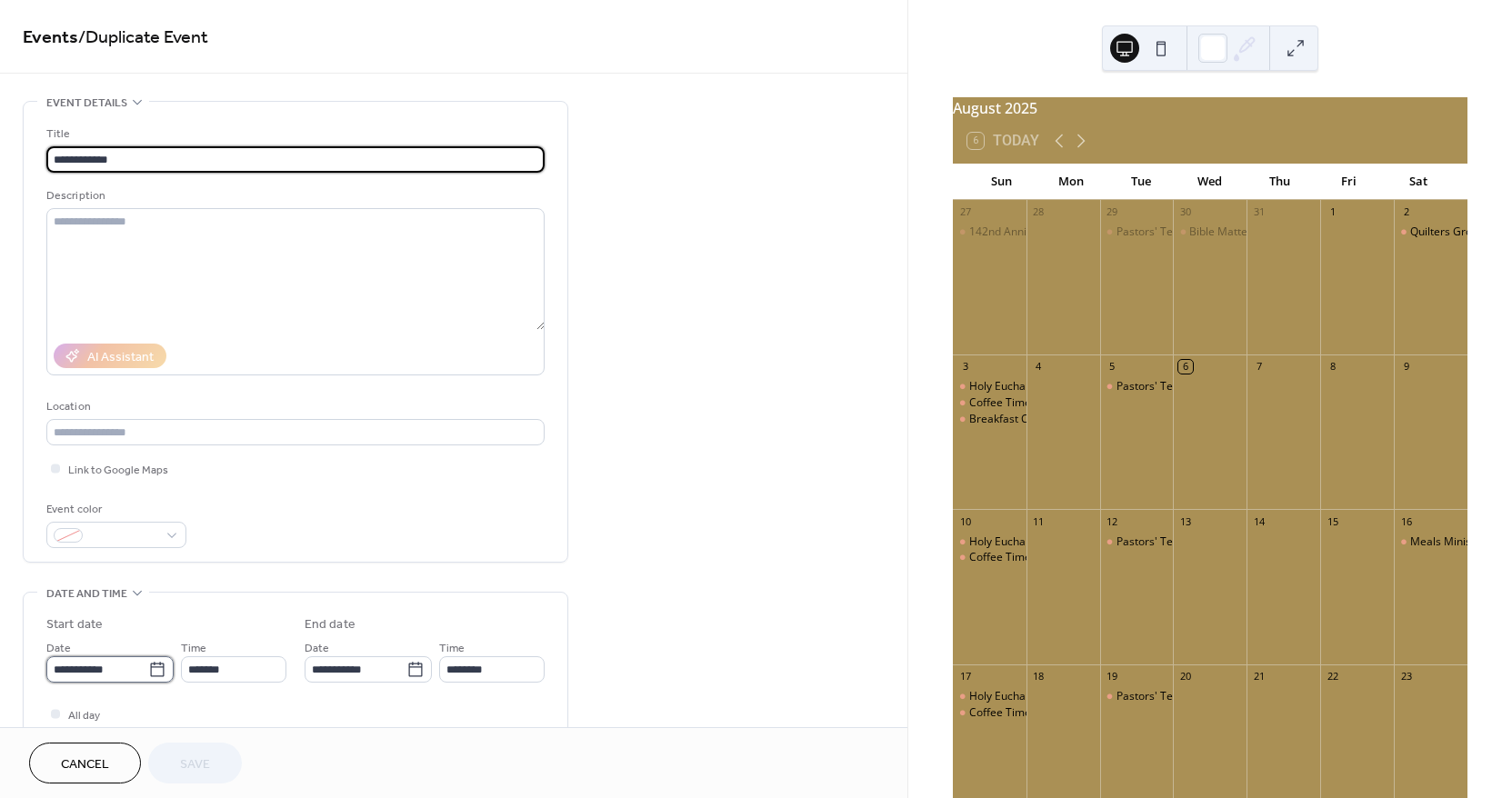 click on "**********" at bounding box center [97, 669] 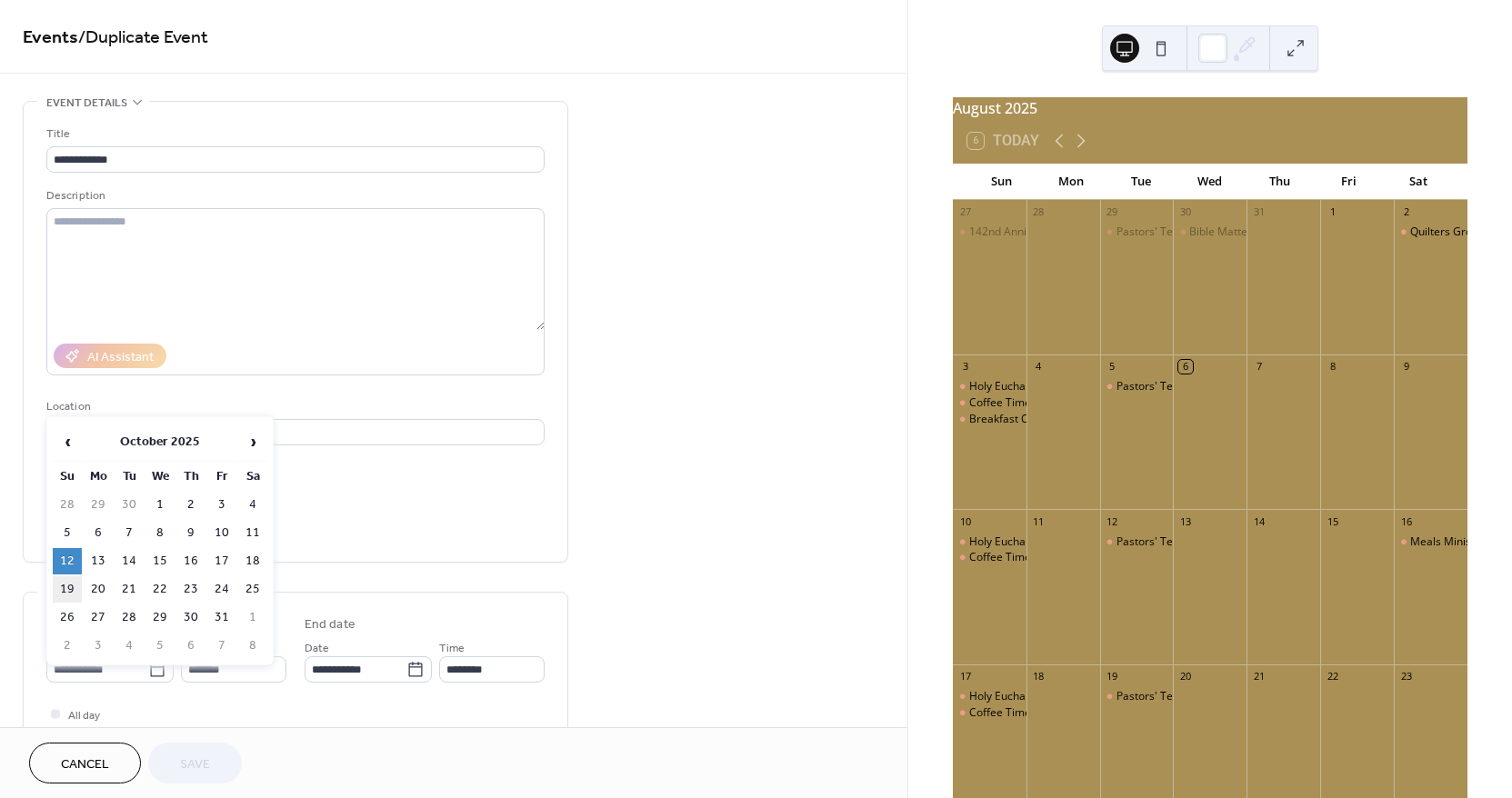 click on "19" at bounding box center [67, 589] 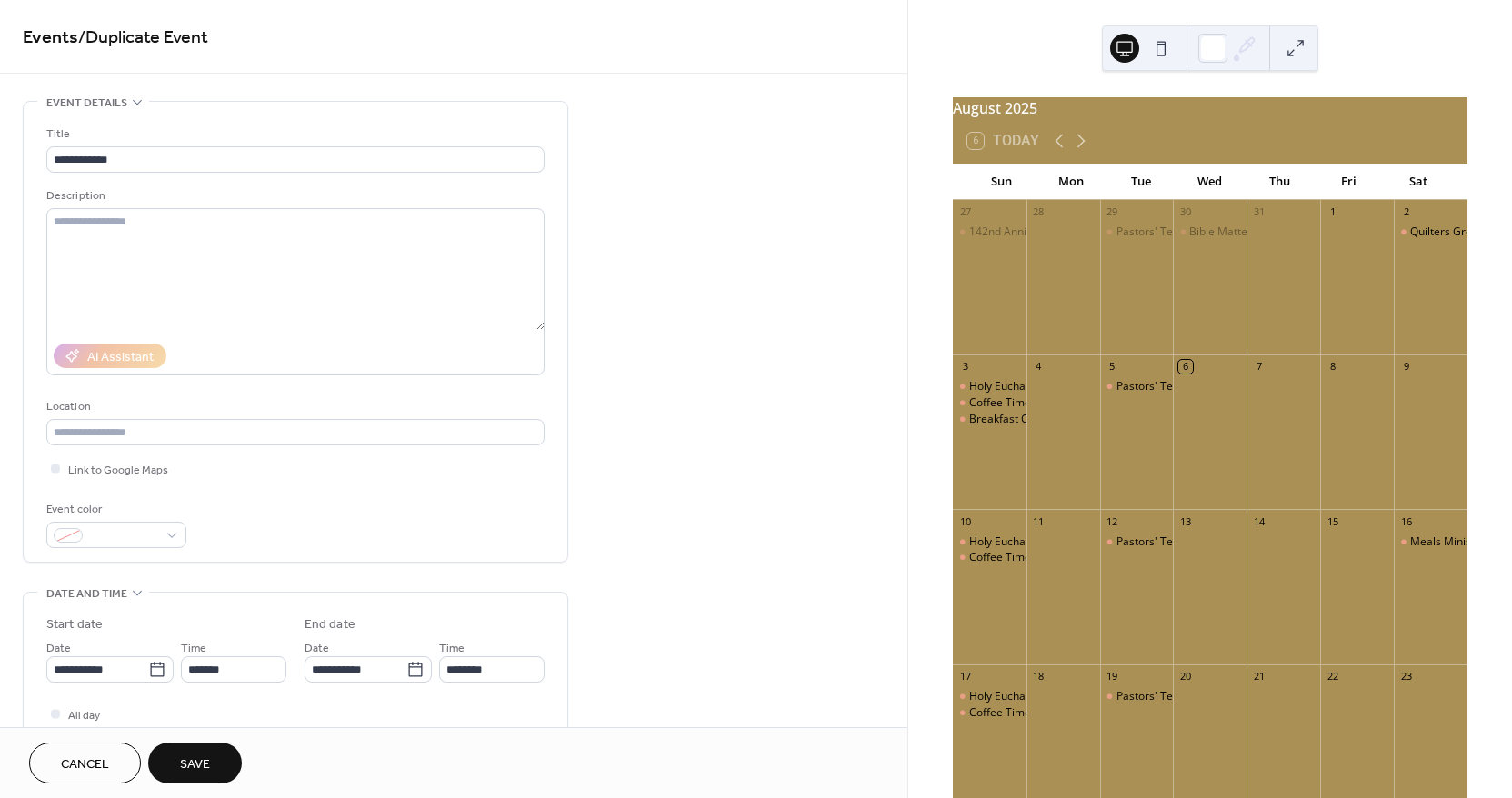 click on "Save" at bounding box center (195, 764) 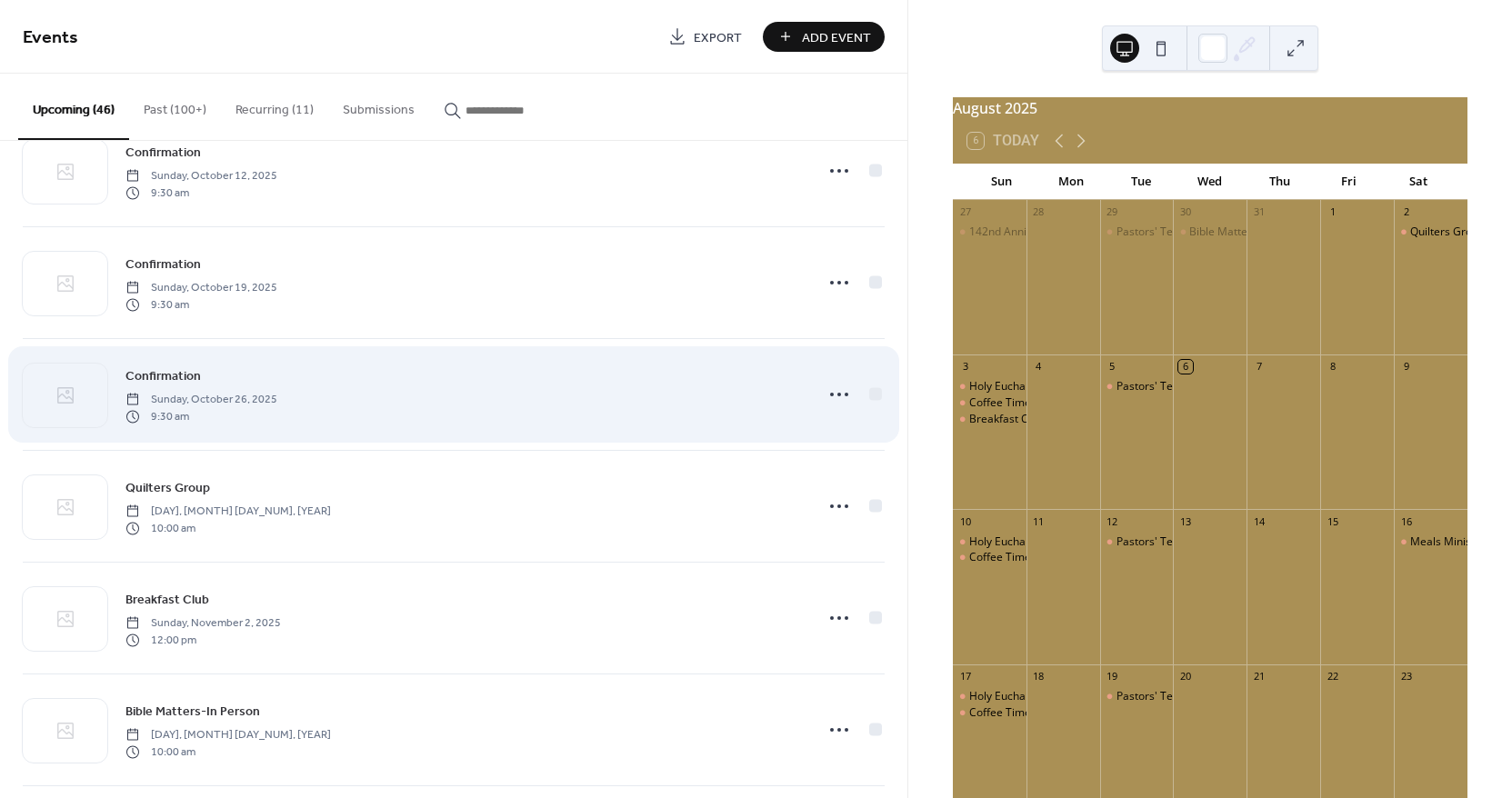 scroll, scrollTop: 3567, scrollLeft: 0, axis: vertical 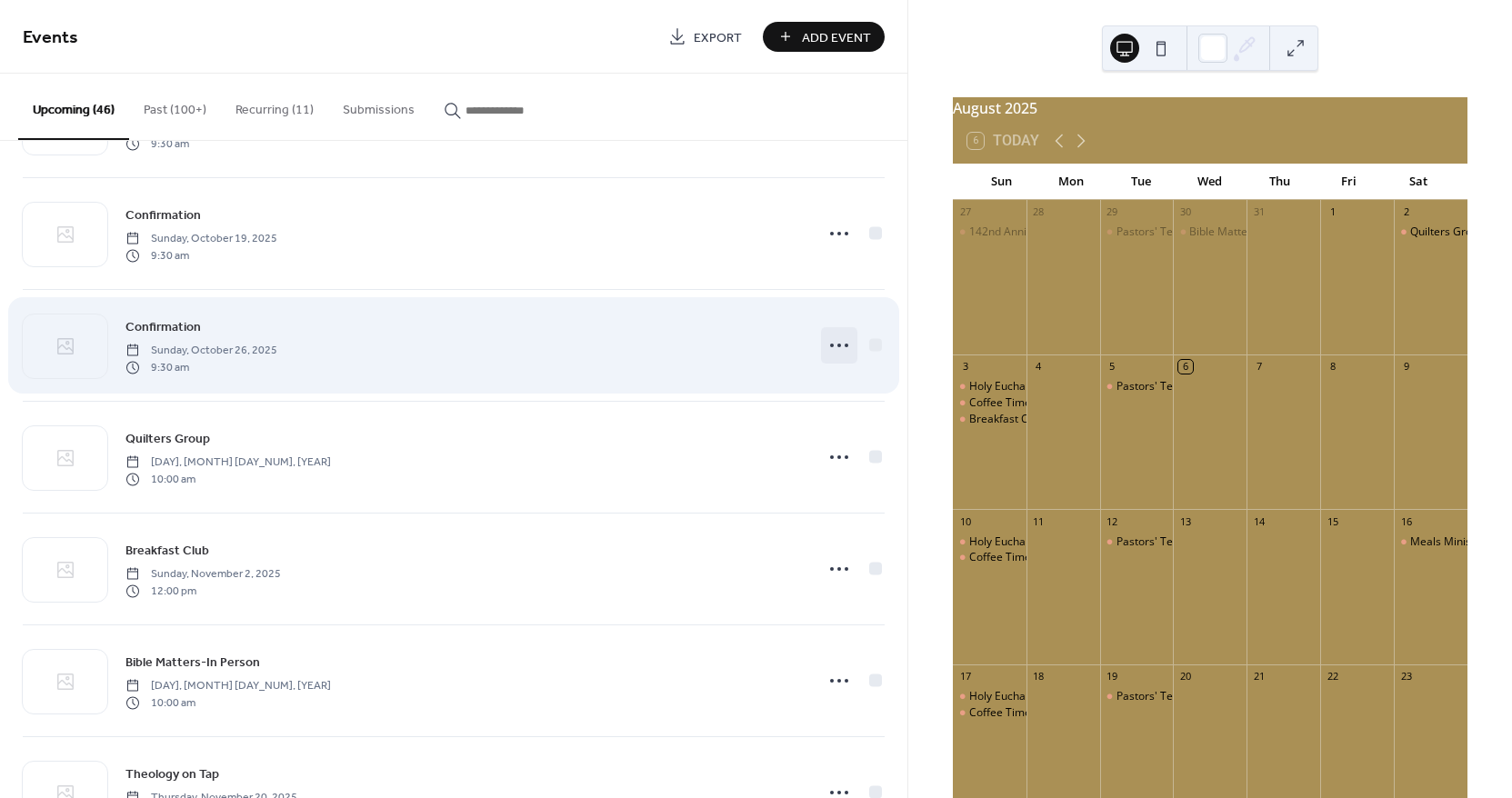 click 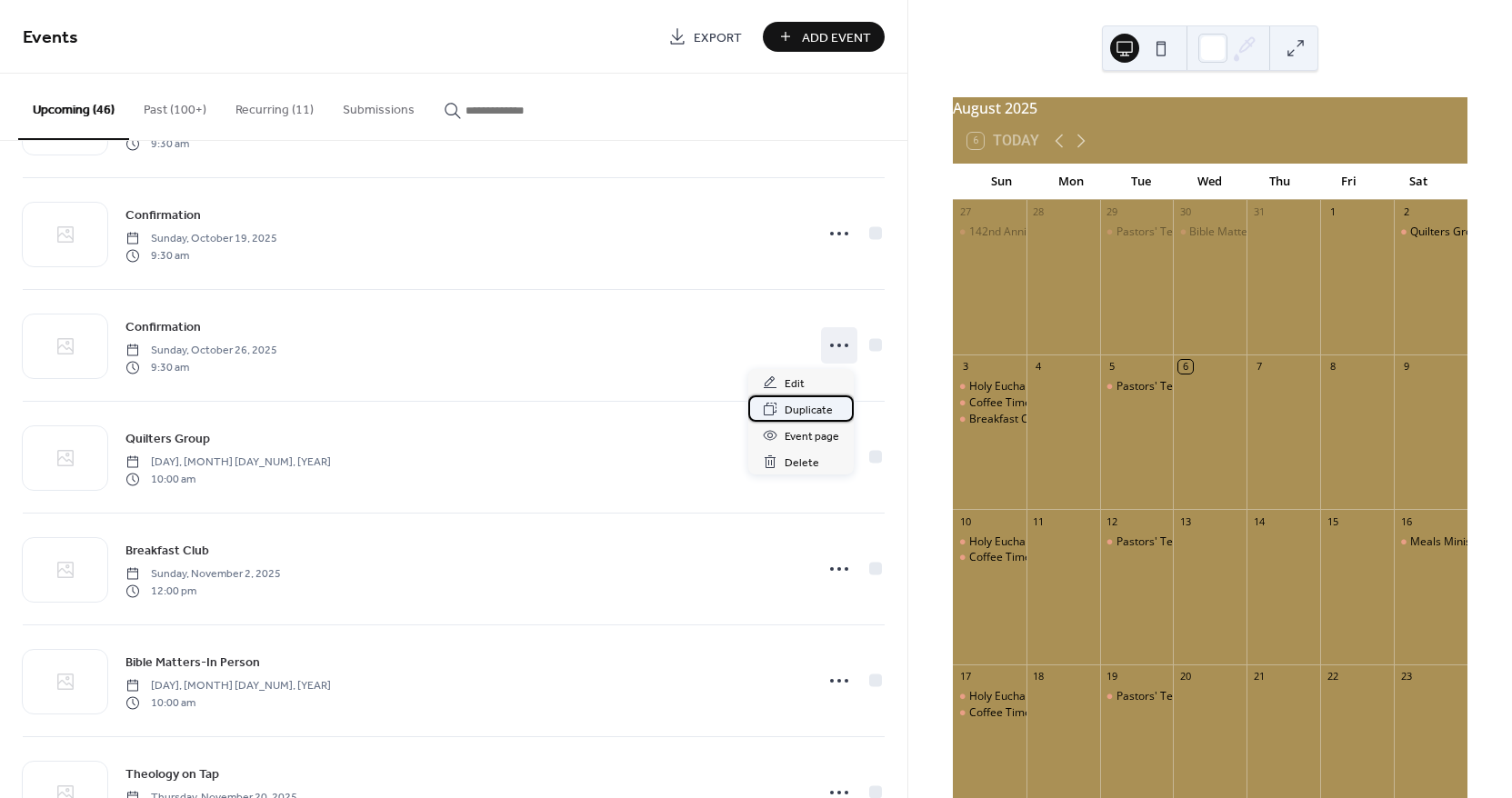 click on "Duplicate" at bounding box center [808, 410] 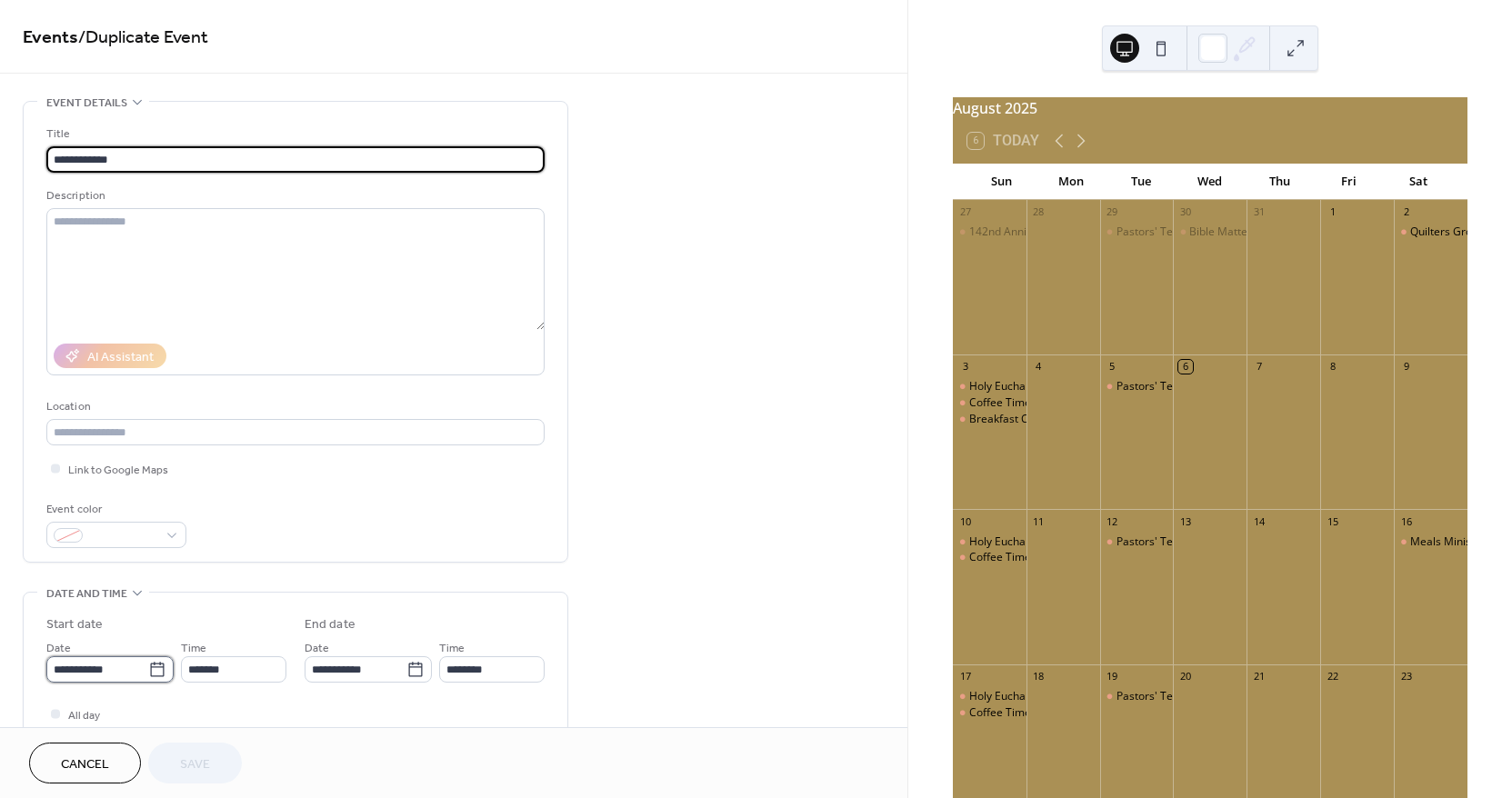 click on "**********" at bounding box center (97, 669) 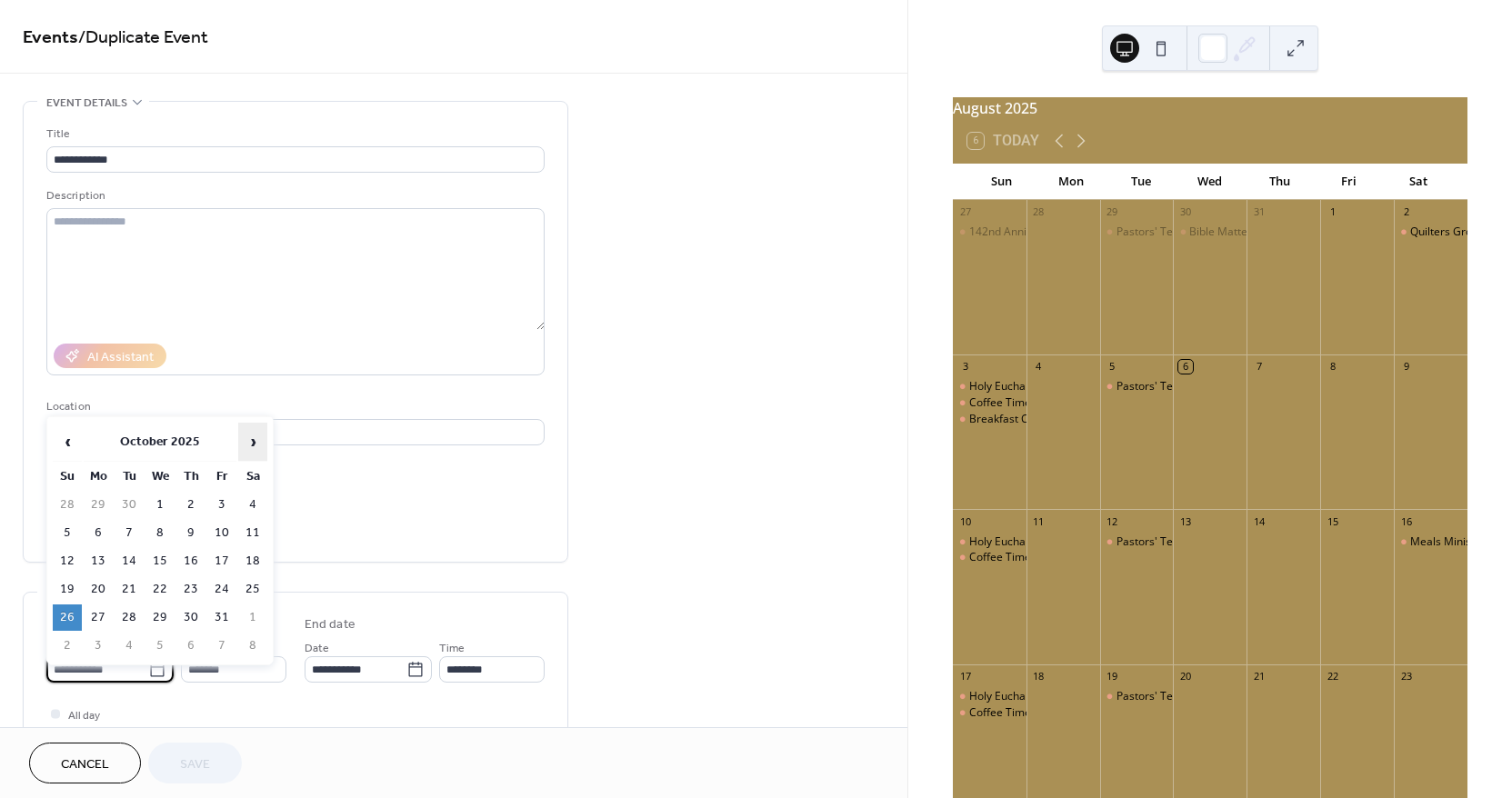click on "›" at bounding box center [253, 442] 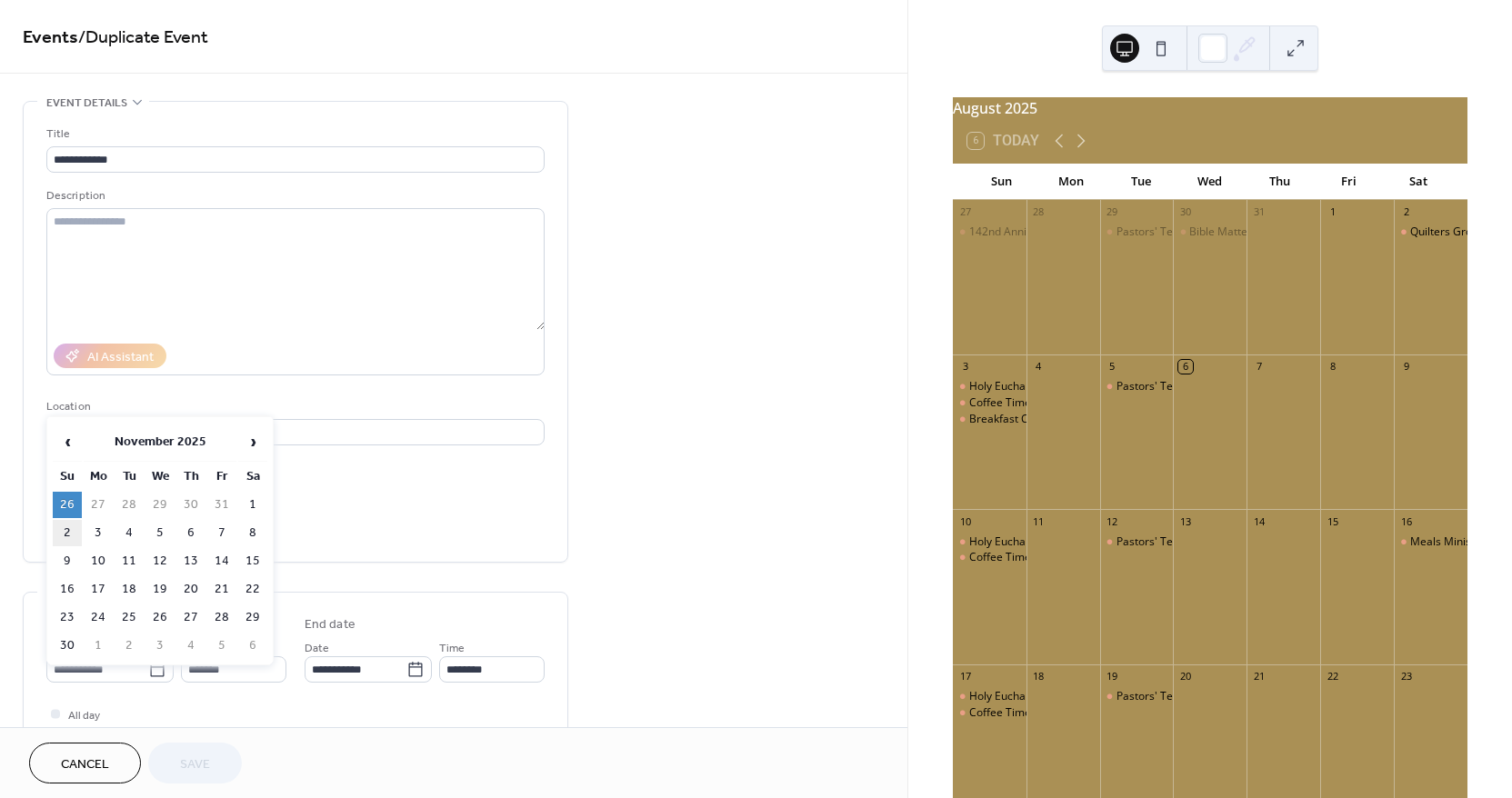 click on "2" at bounding box center [67, 533] 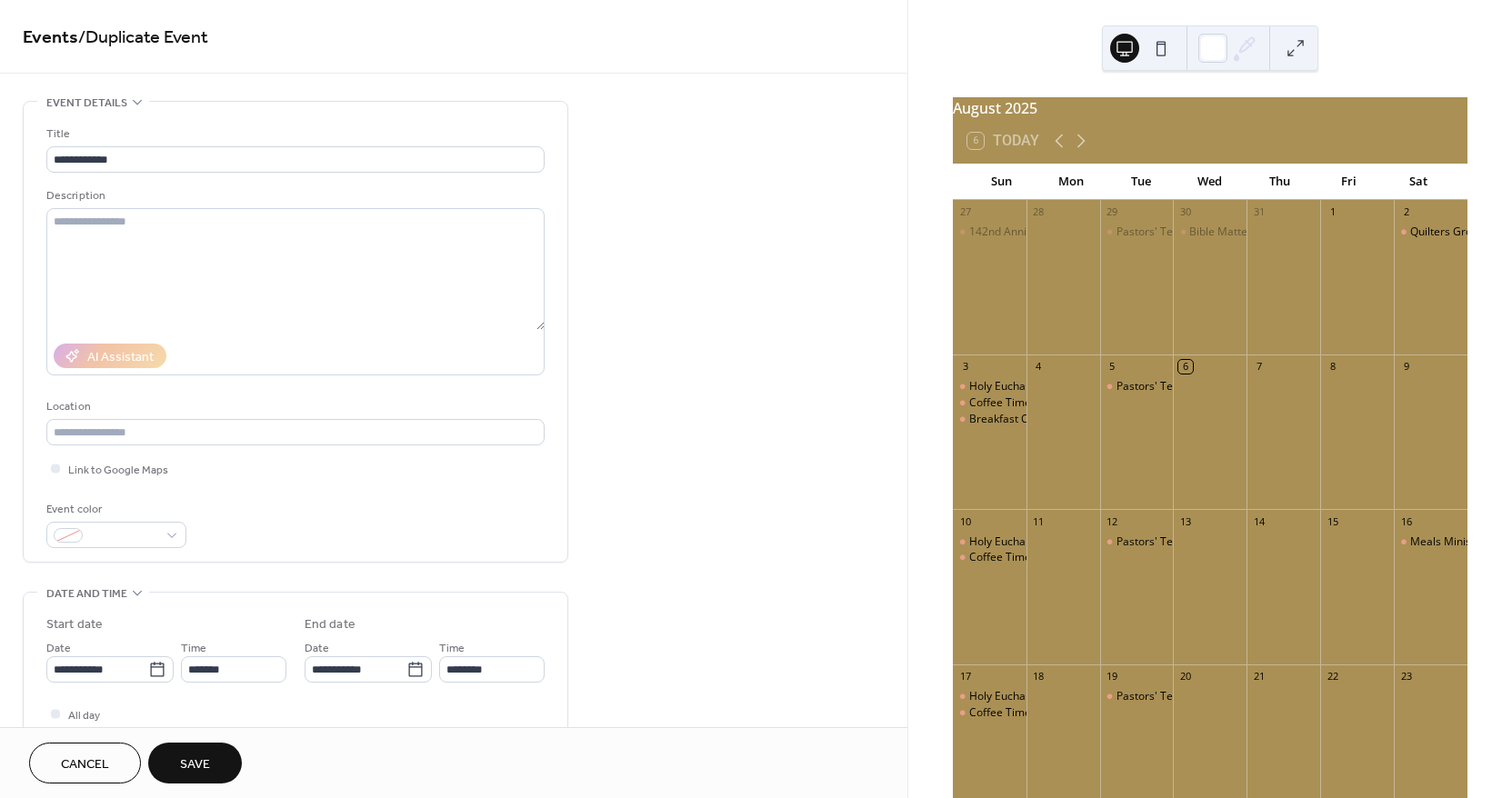 click on "Save" at bounding box center (195, 763) 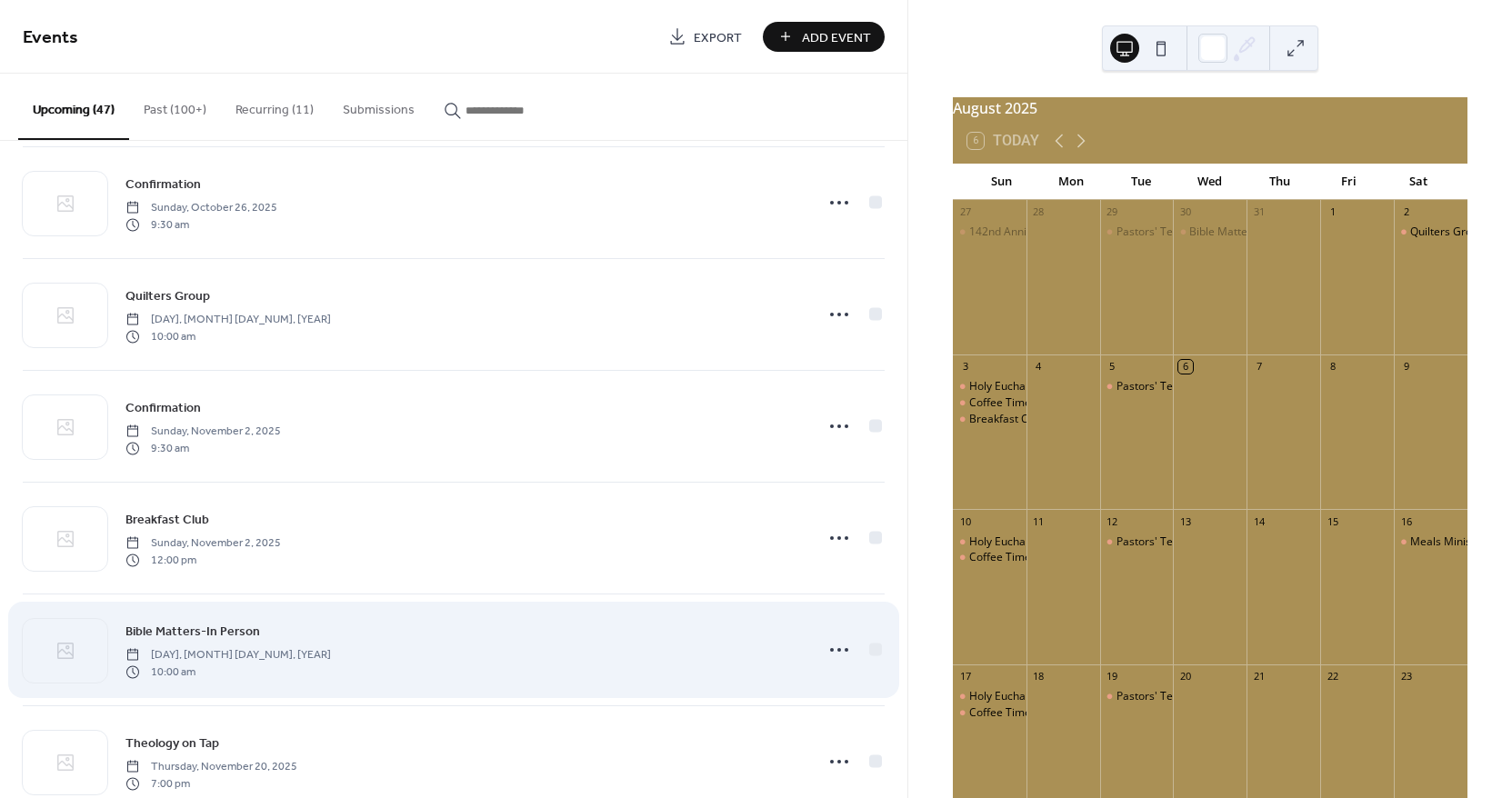 scroll, scrollTop: 3660, scrollLeft: 0, axis: vertical 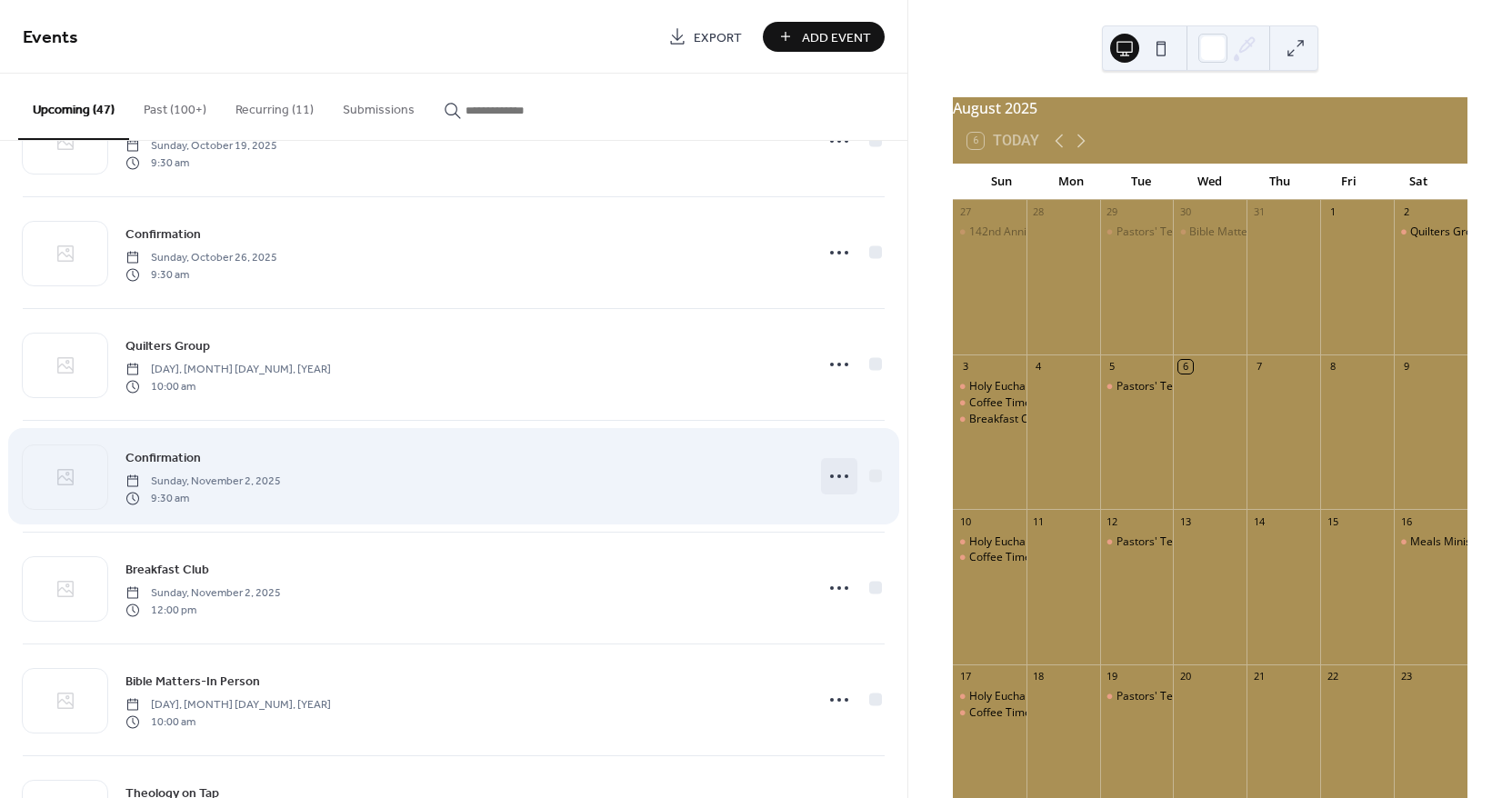 click 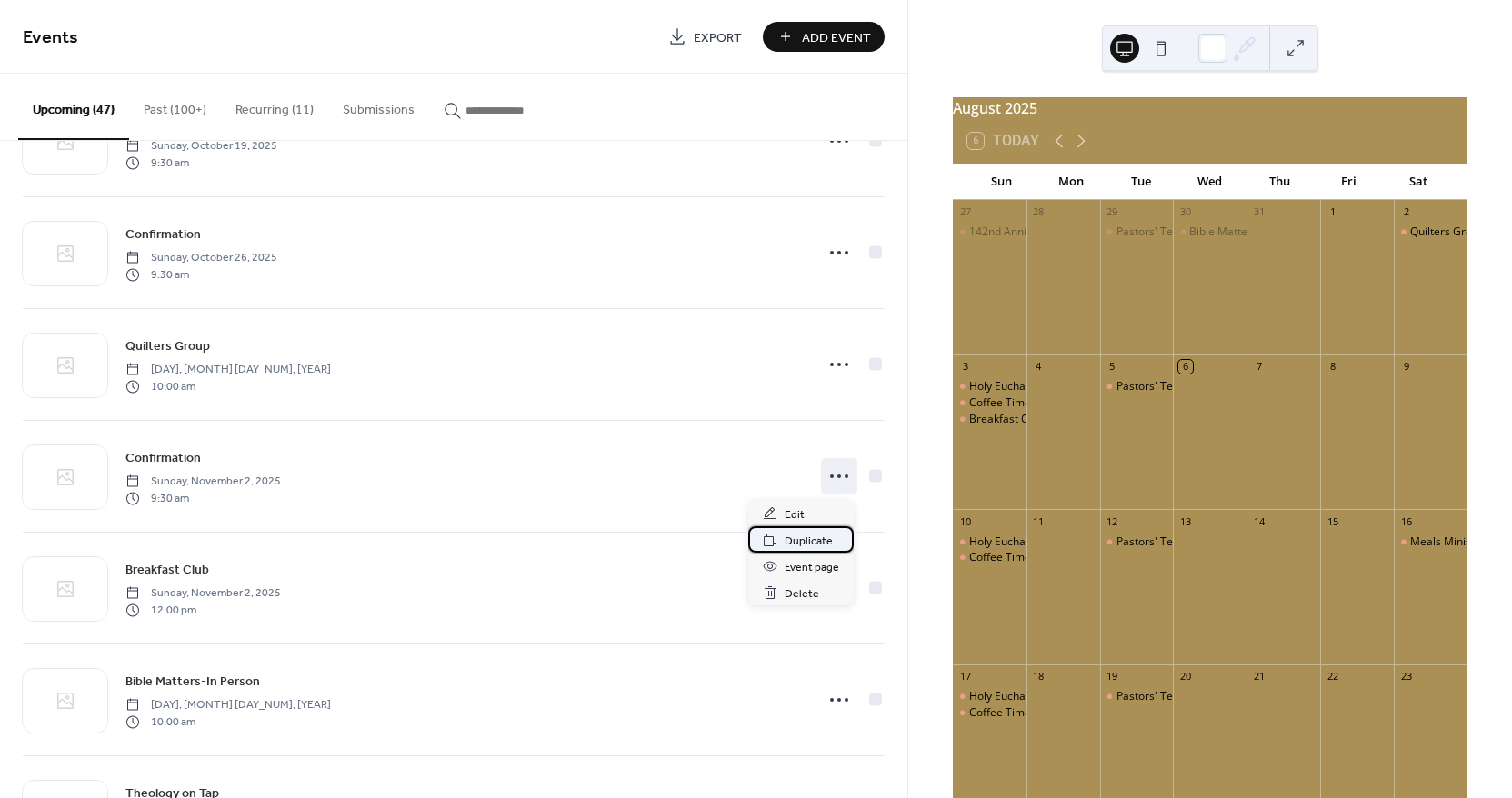 click on "Duplicate" at bounding box center [801, 539] 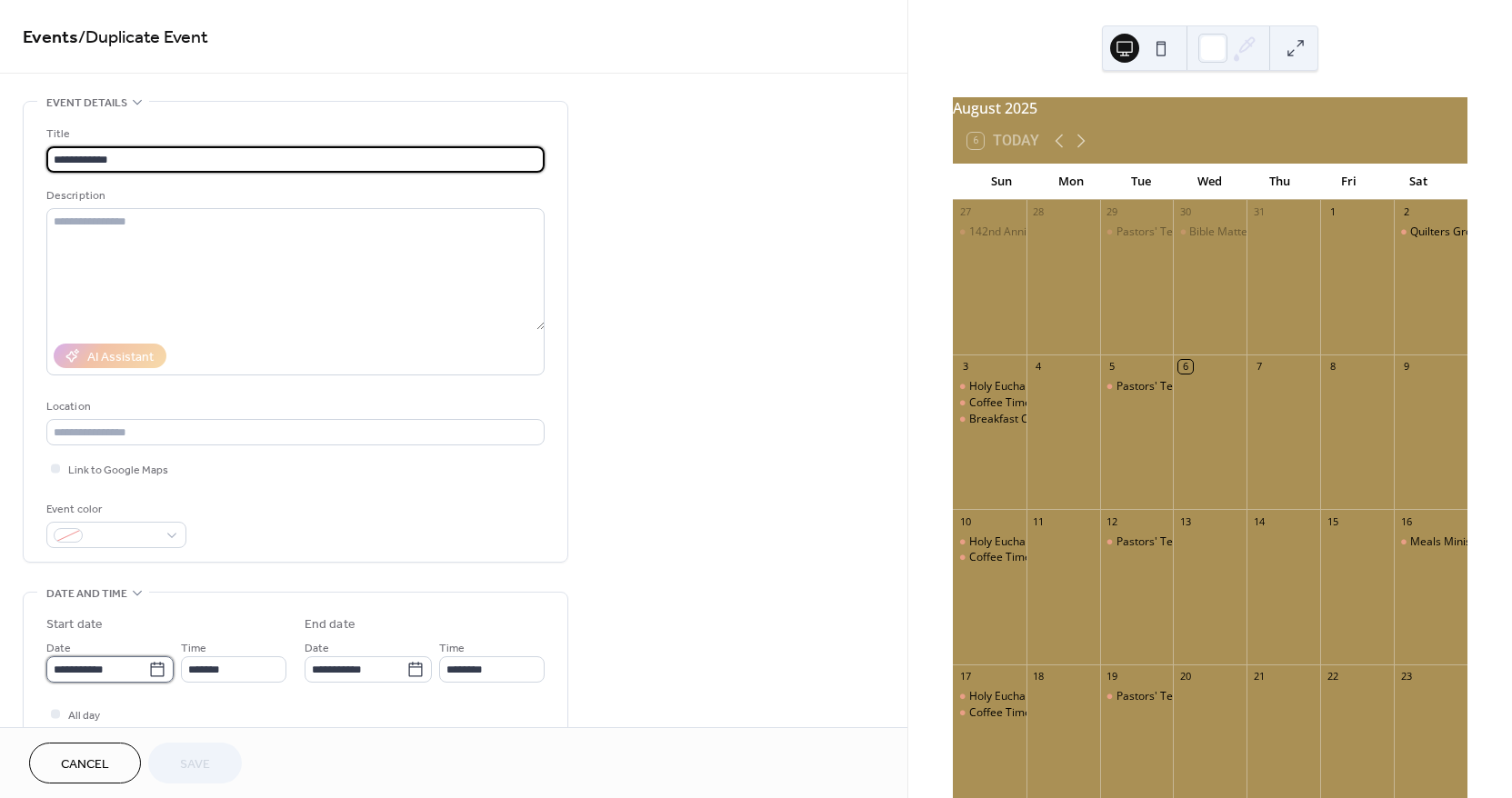 click on "**********" at bounding box center (97, 669) 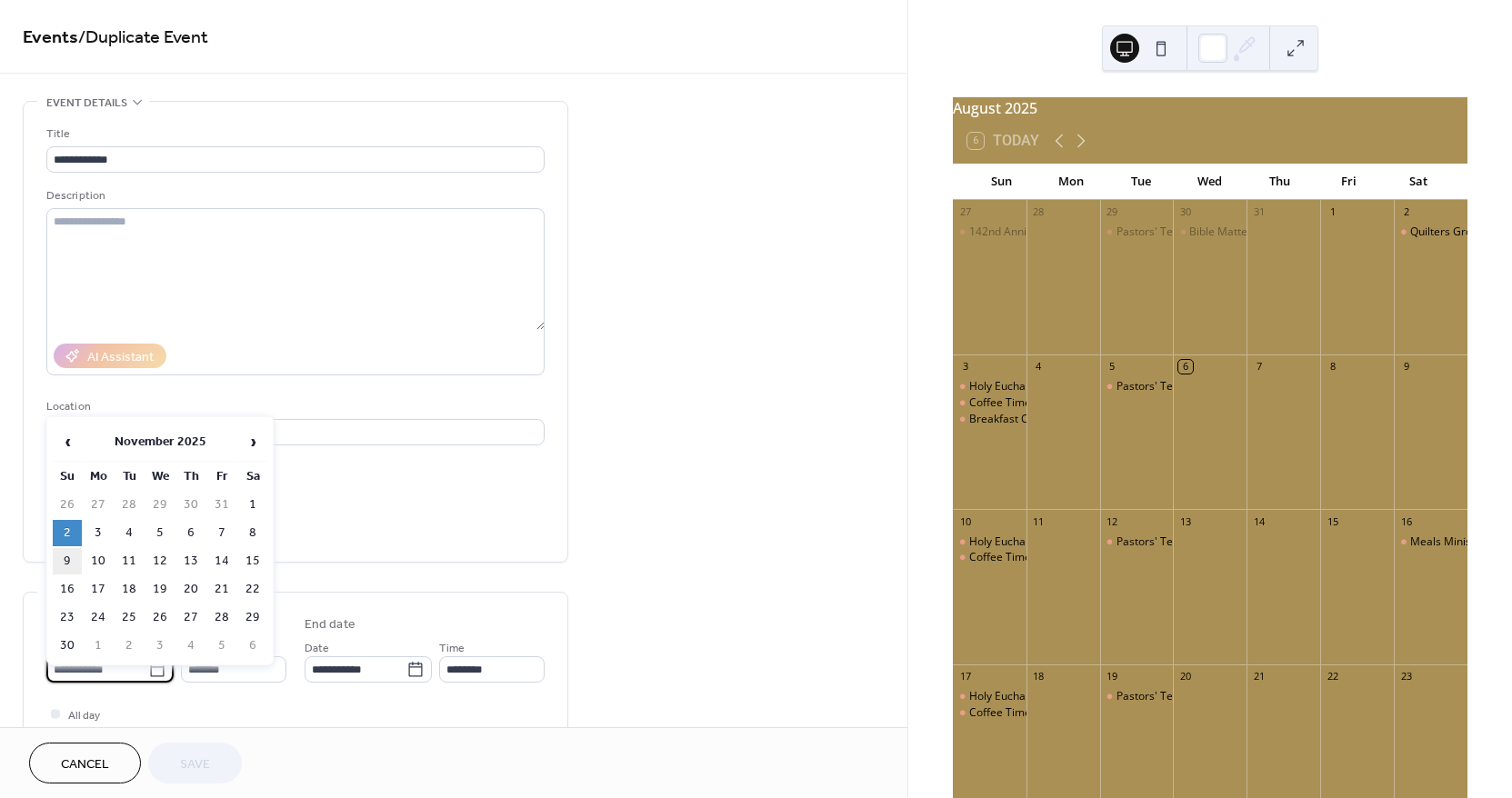 click on "9" at bounding box center [67, 561] 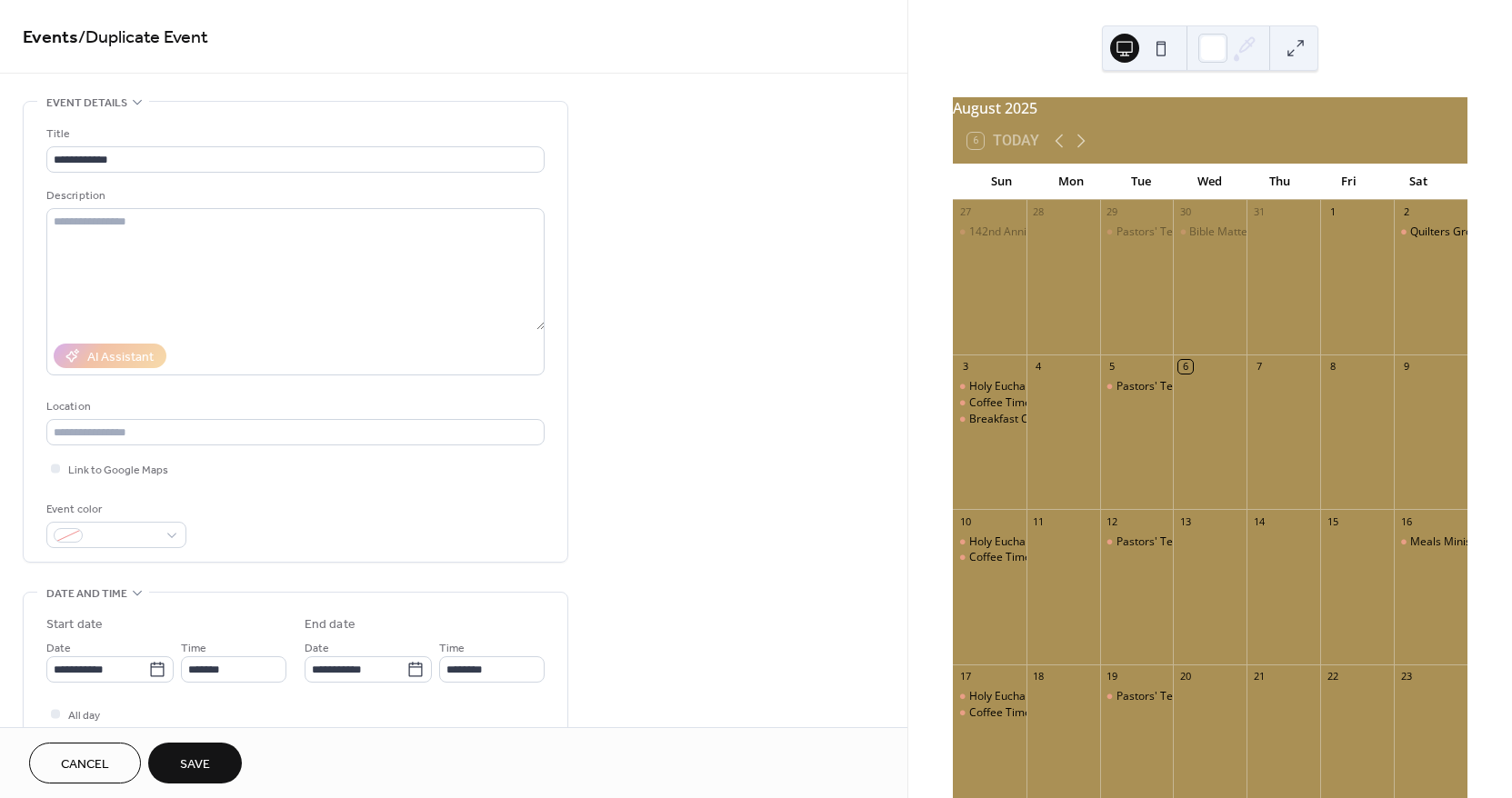 click on "Save" at bounding box center [195, 764] 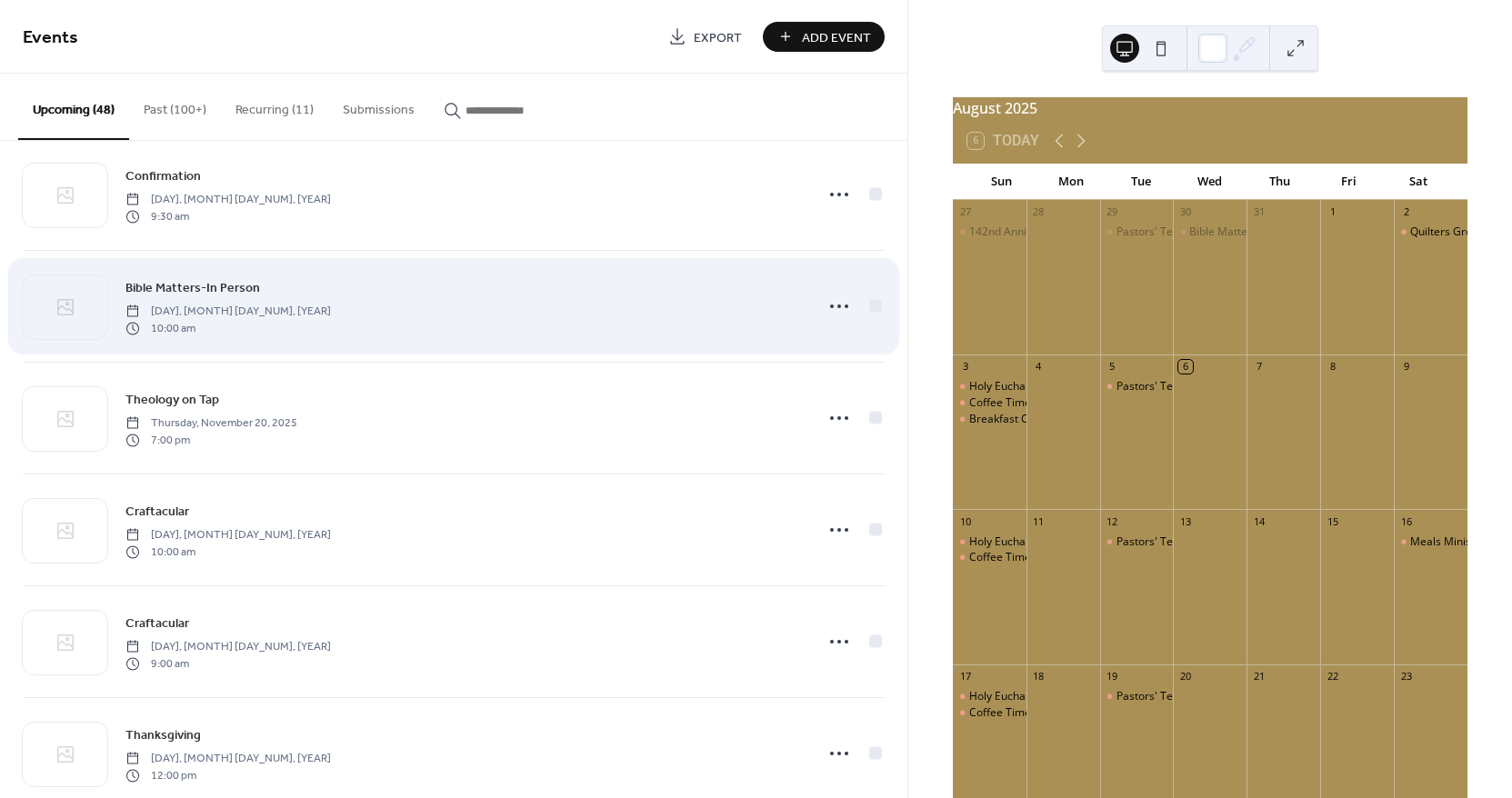 scroll, scrollTop: 3863, scrollLeft: 0, axis: vertical 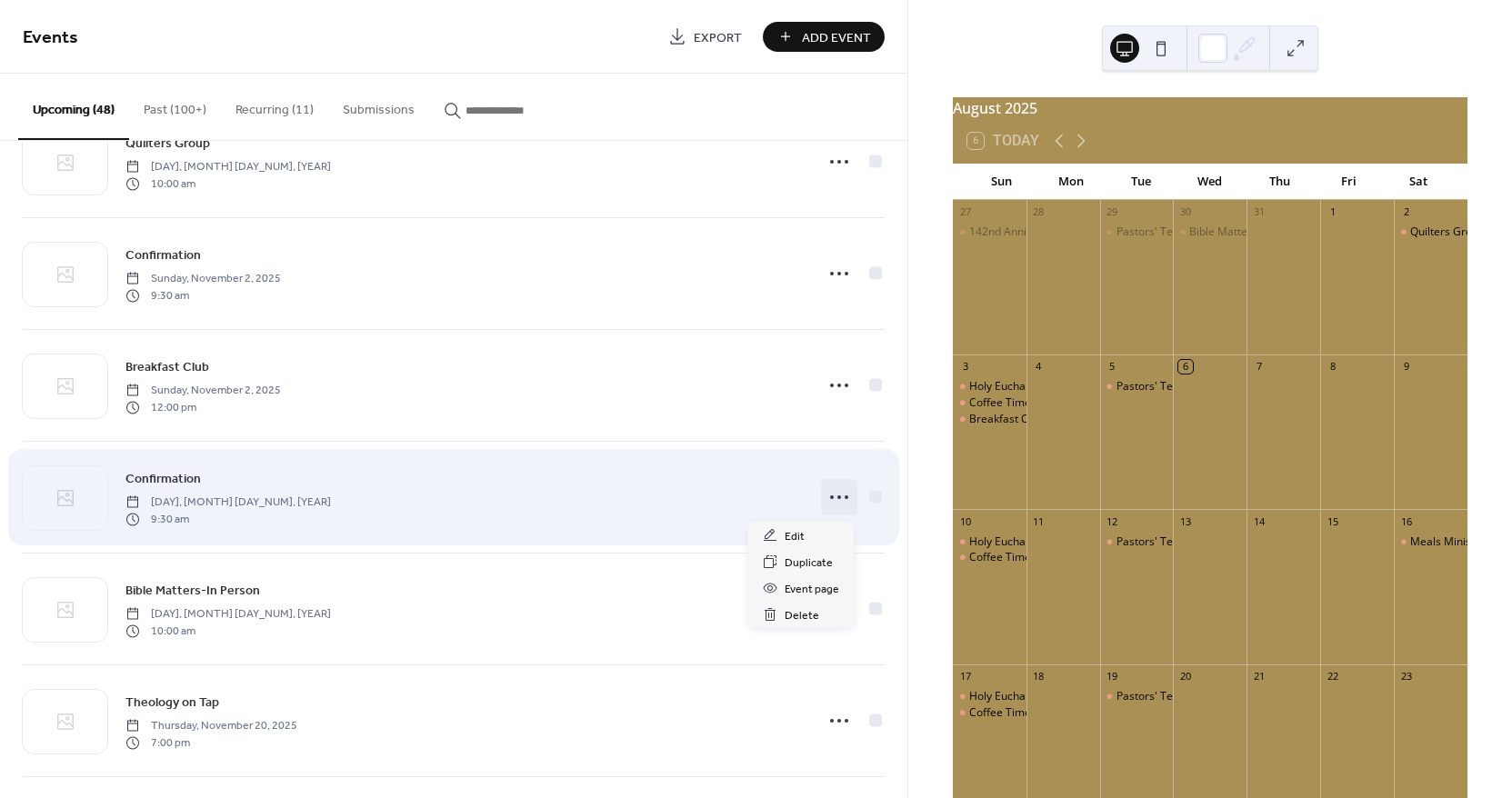click 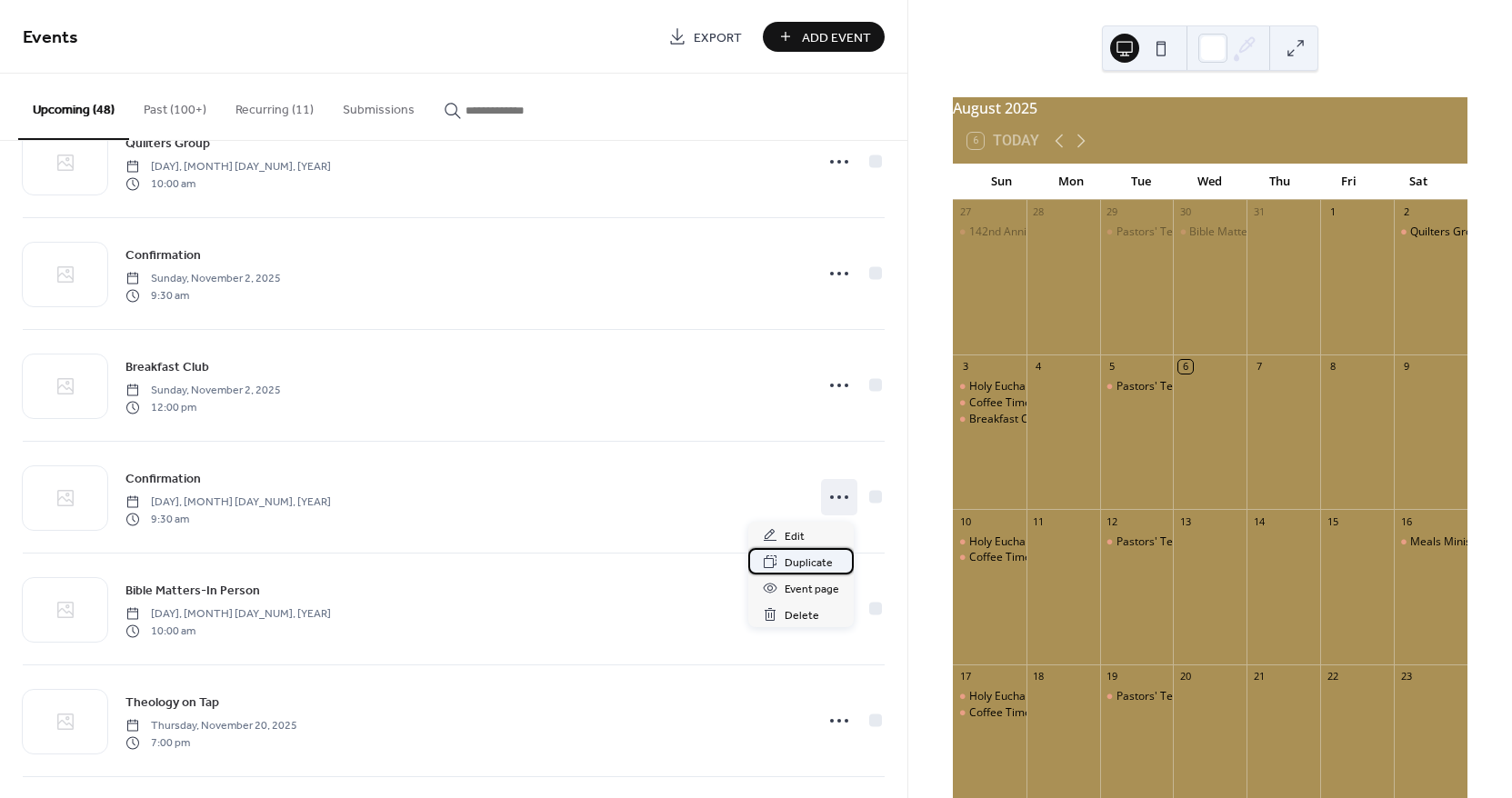 click on "Duplicate" at bounding box center (808, 563) 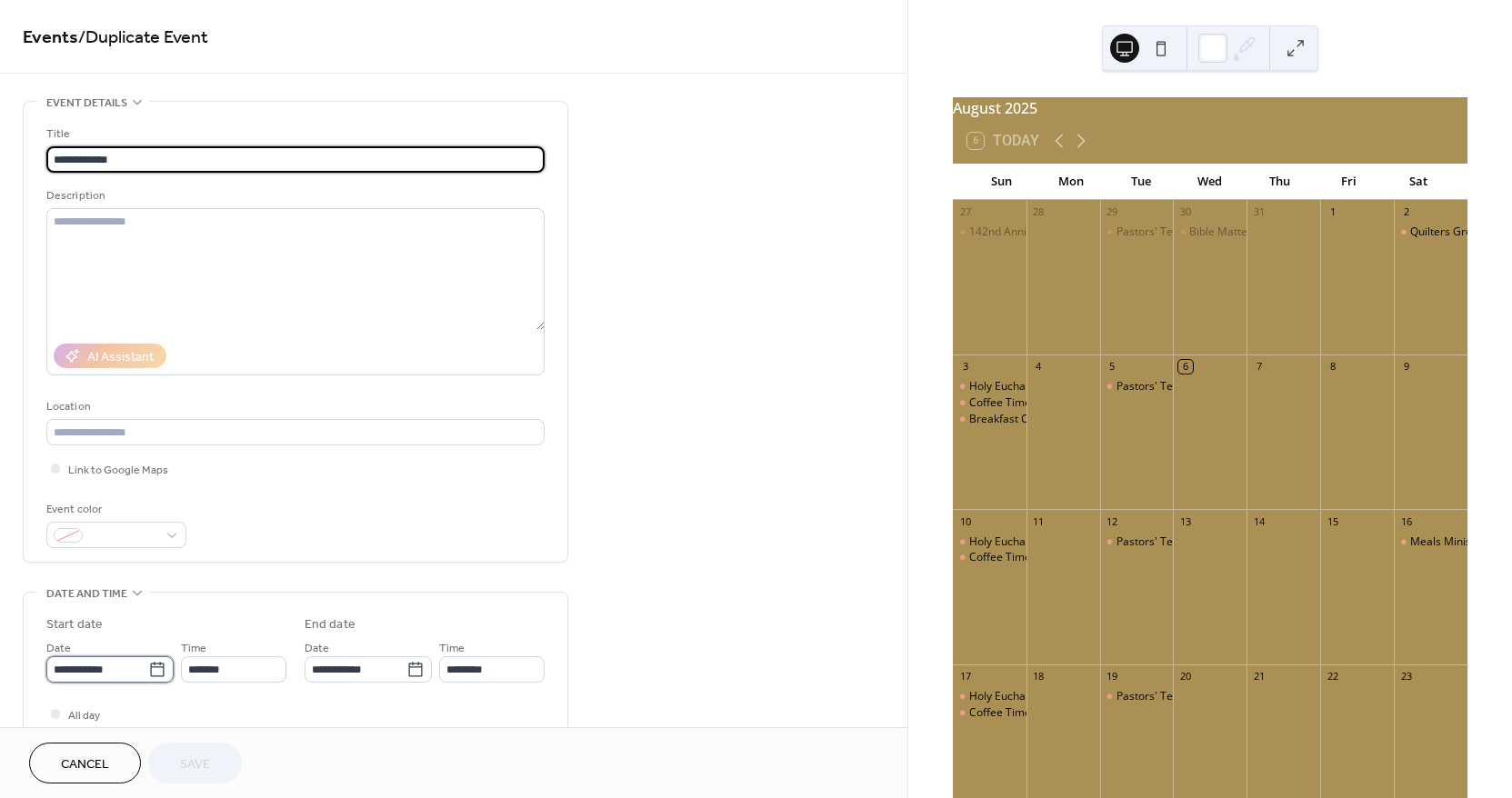 click on "**********" at bounding box center [97, 669] 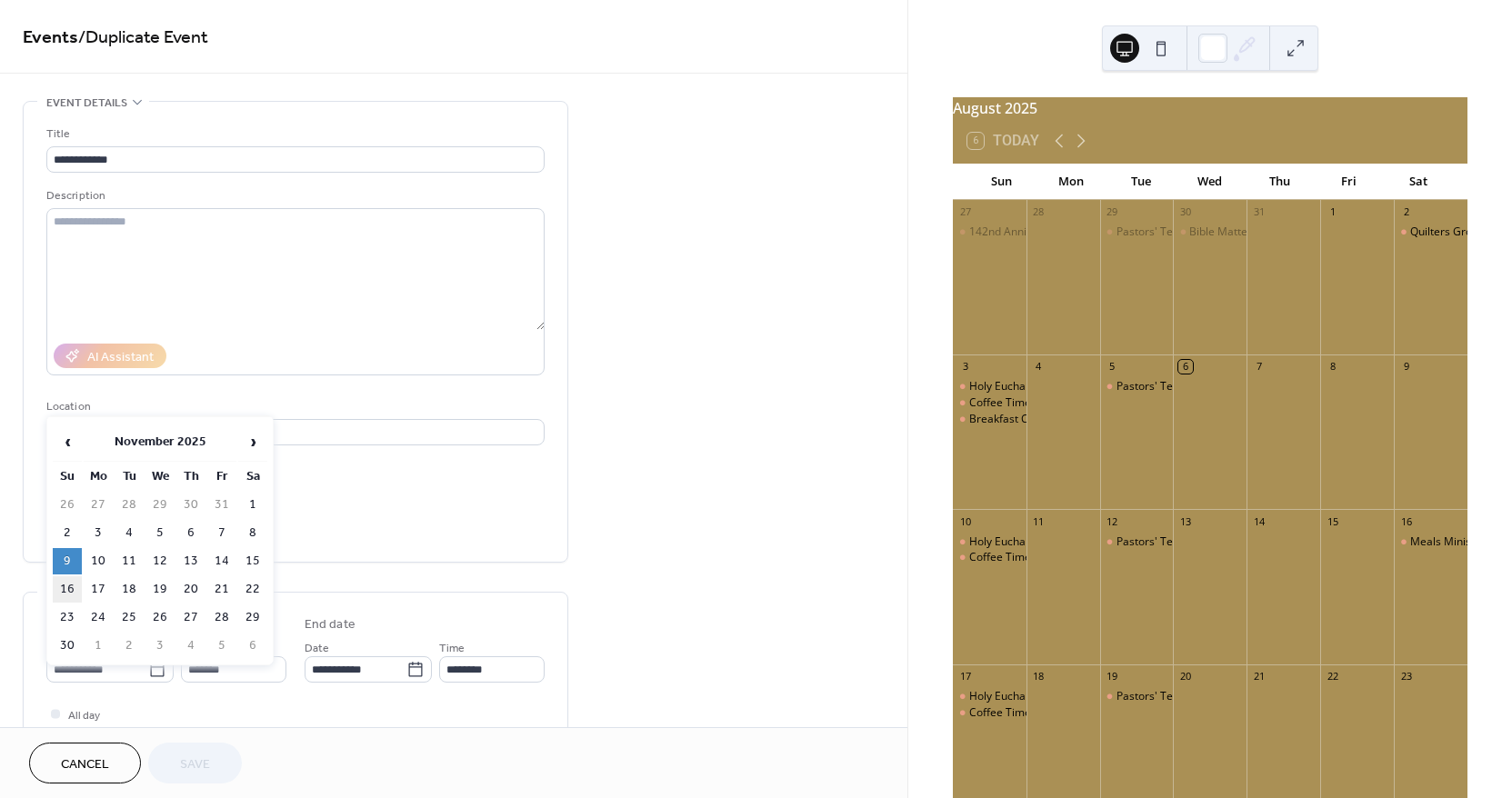 click on "16" at bounding box center [67, 589] 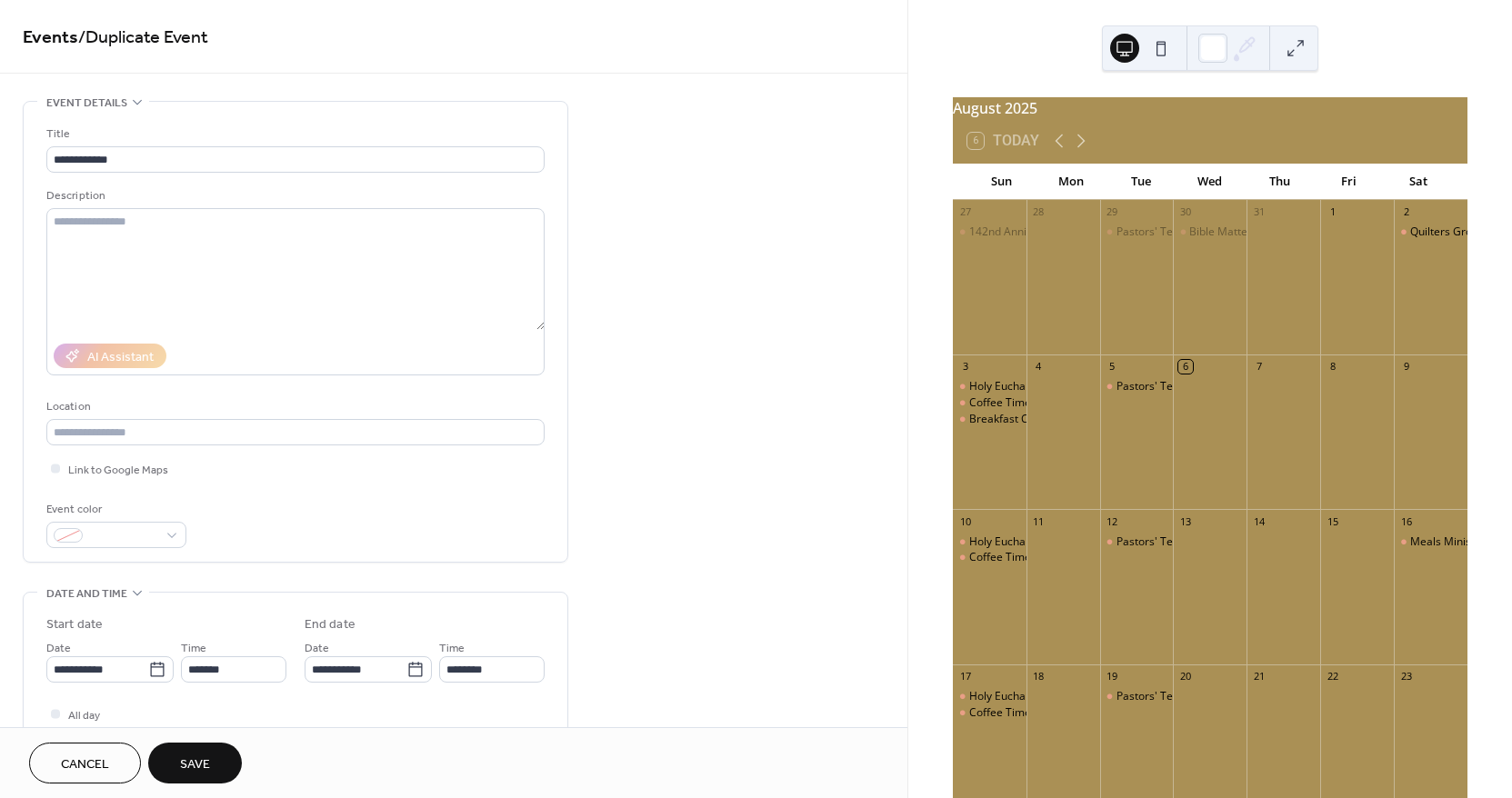 click on "Save" at bounding box center (195, 764) 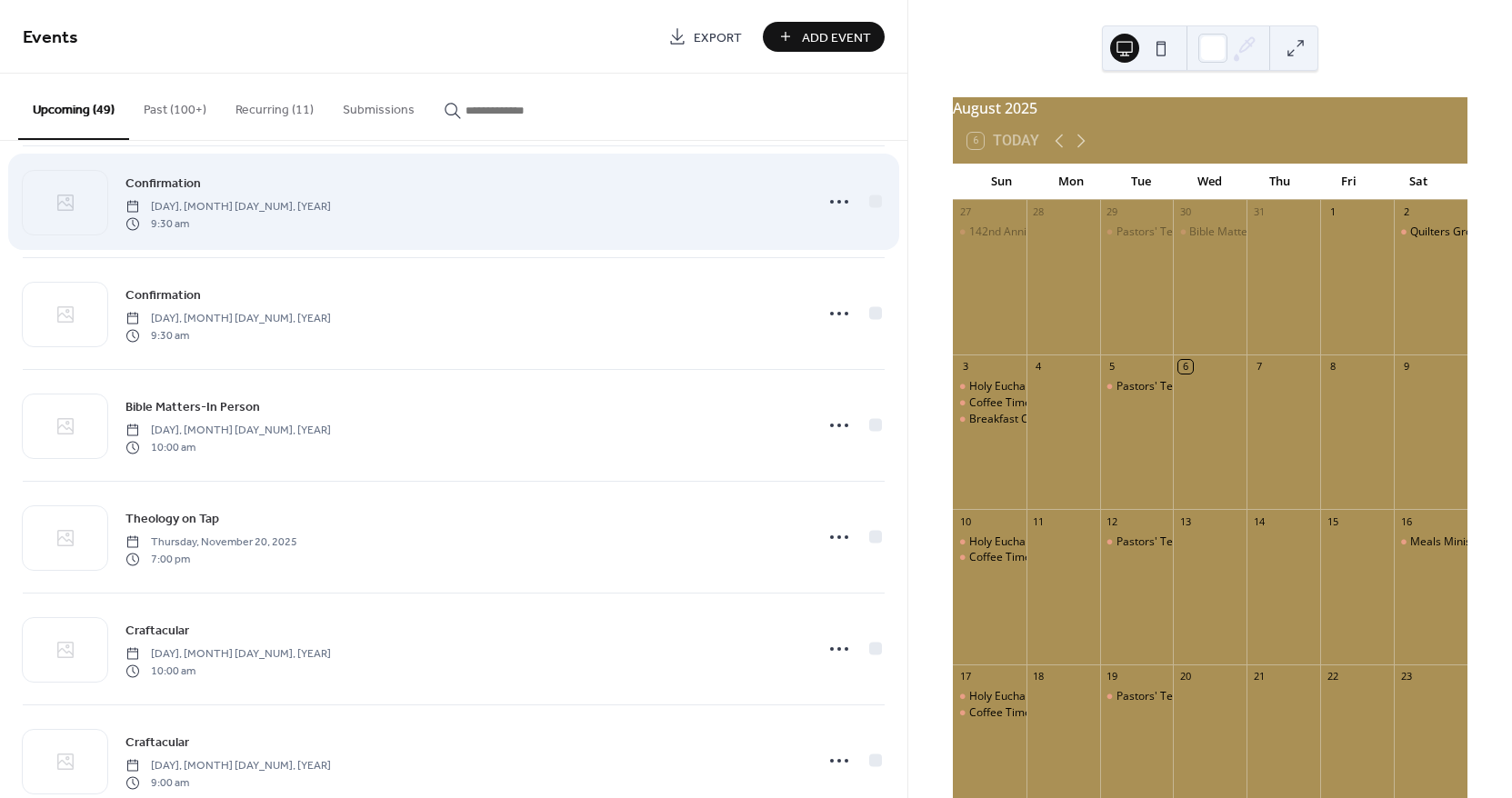 scroll, scrollTop: 4174, scrollLeft: 0, axis: vertical 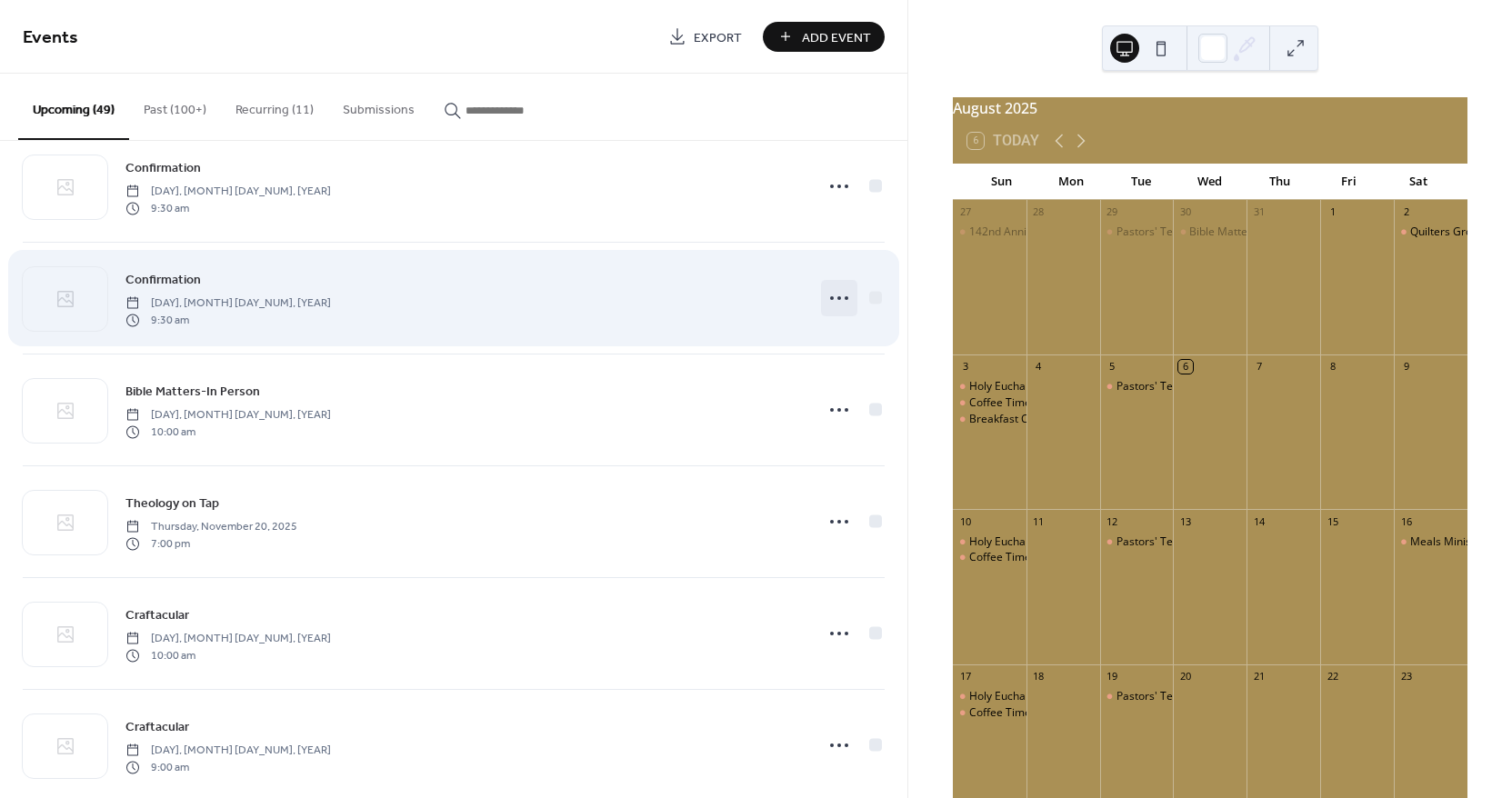 click 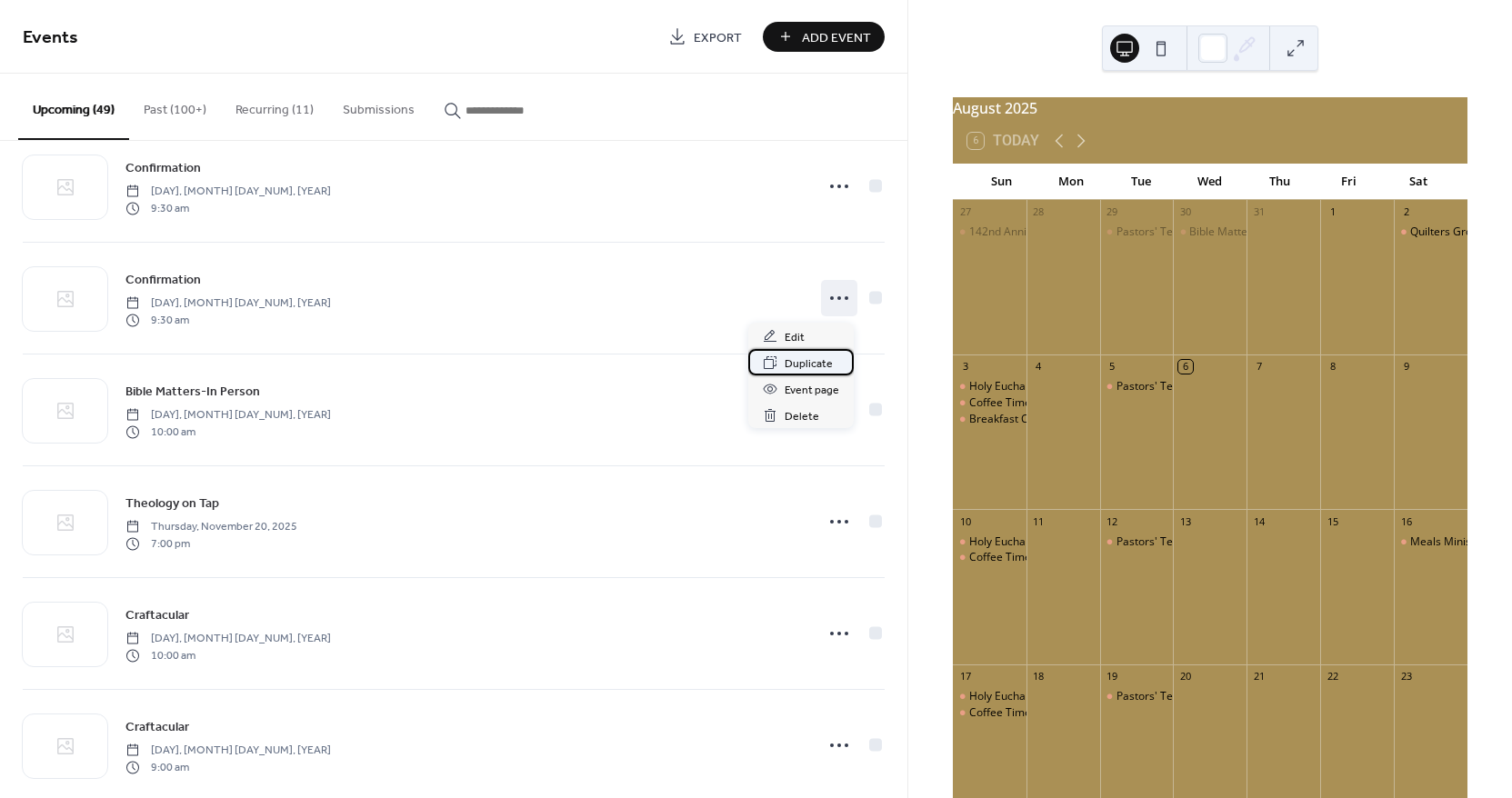 click on "Duplicate" at bounding box center [808, 364] 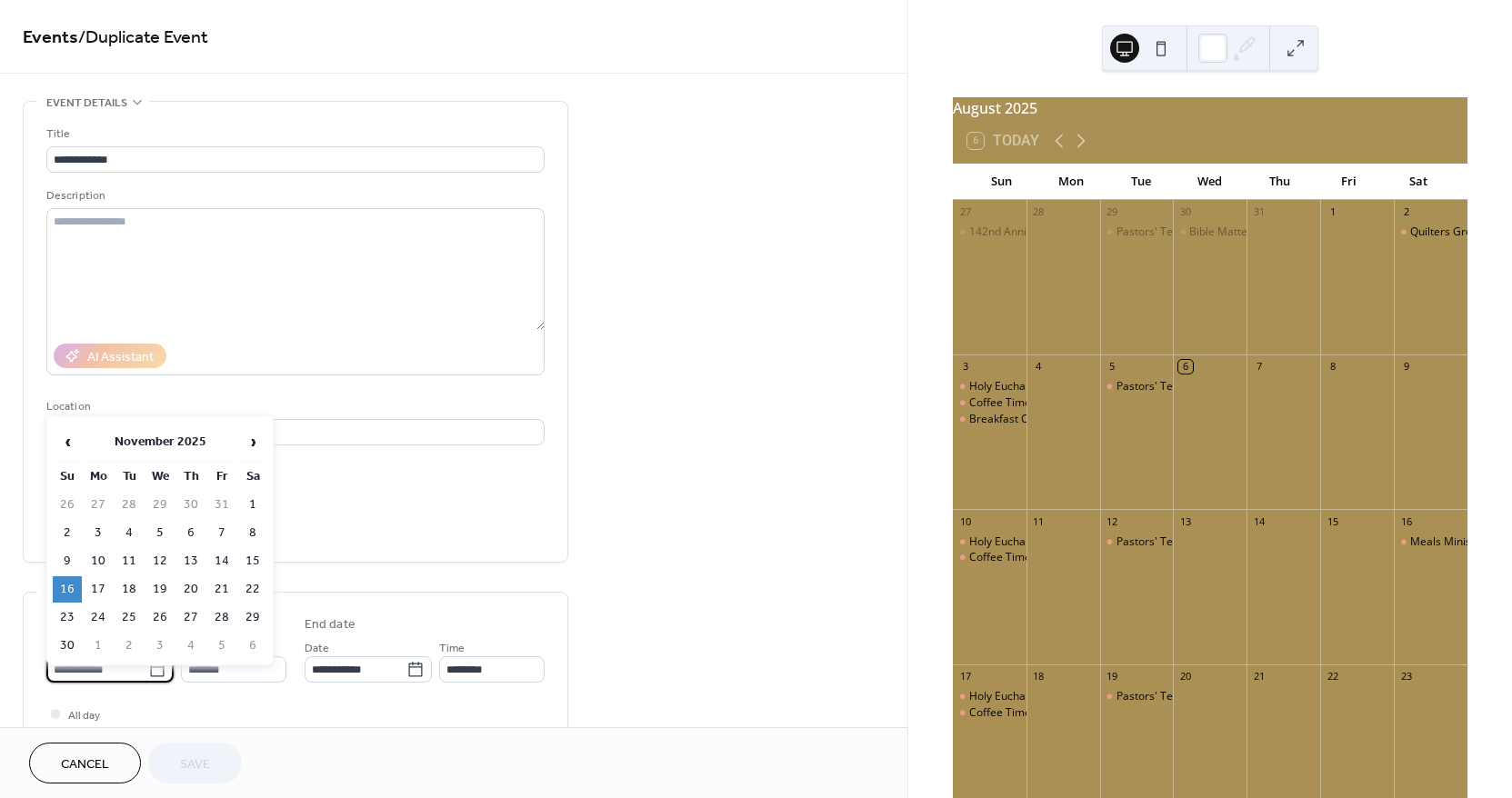 click on "**********" at bounding box center [97, 669] 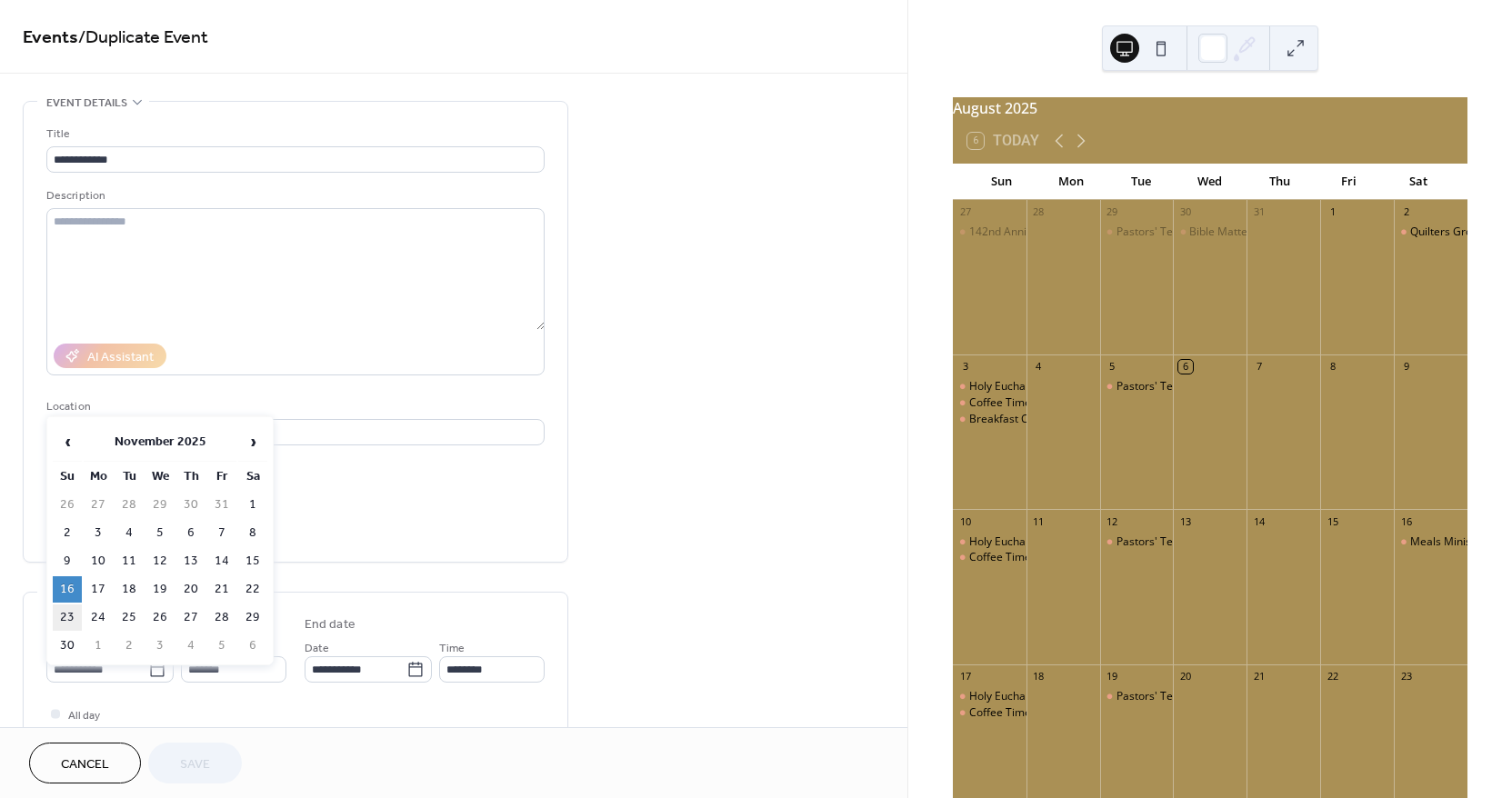 click on "23" at bounding box center (67, 617) 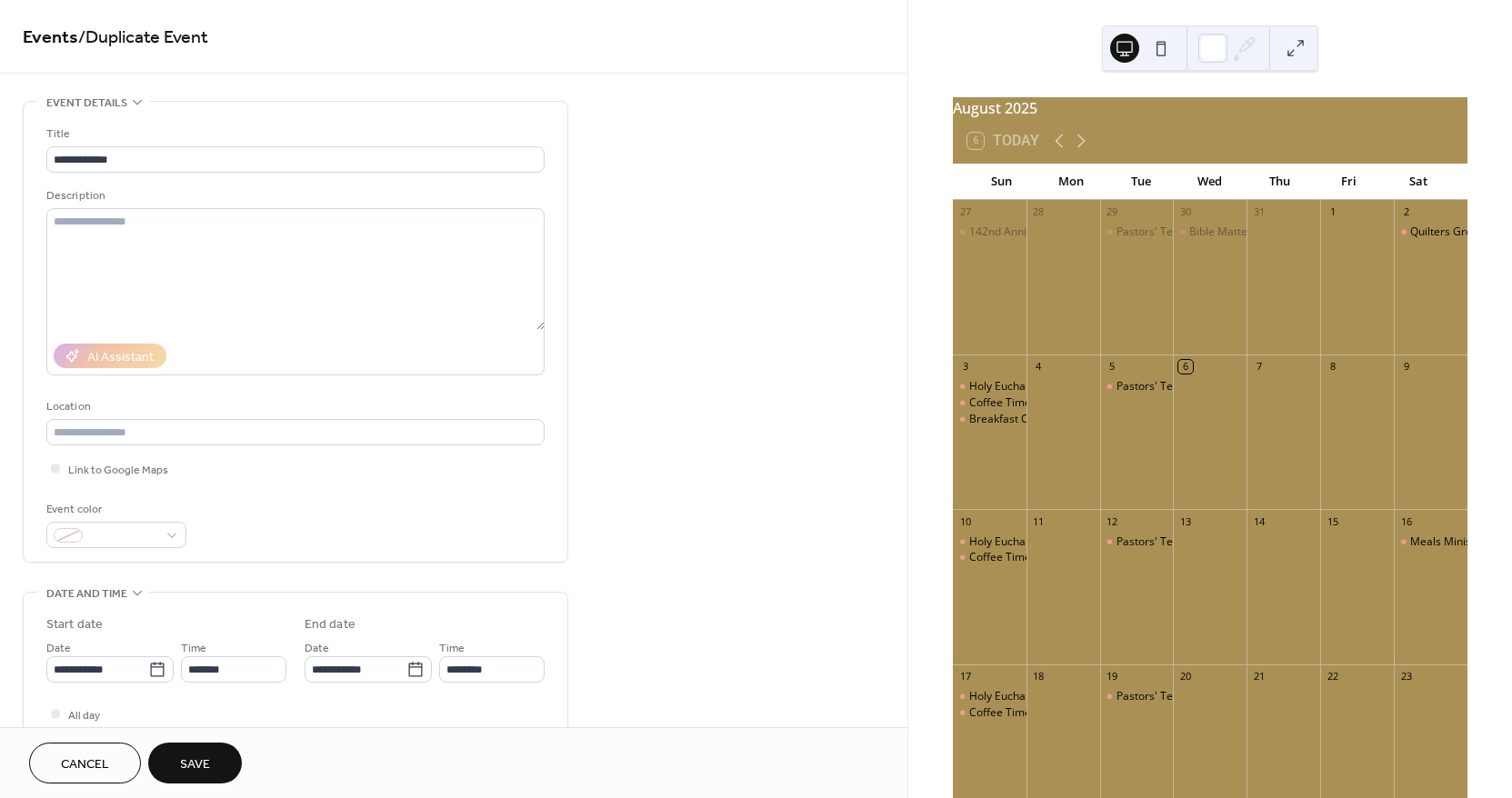 click on "Save" at bounding box center [195, 764] 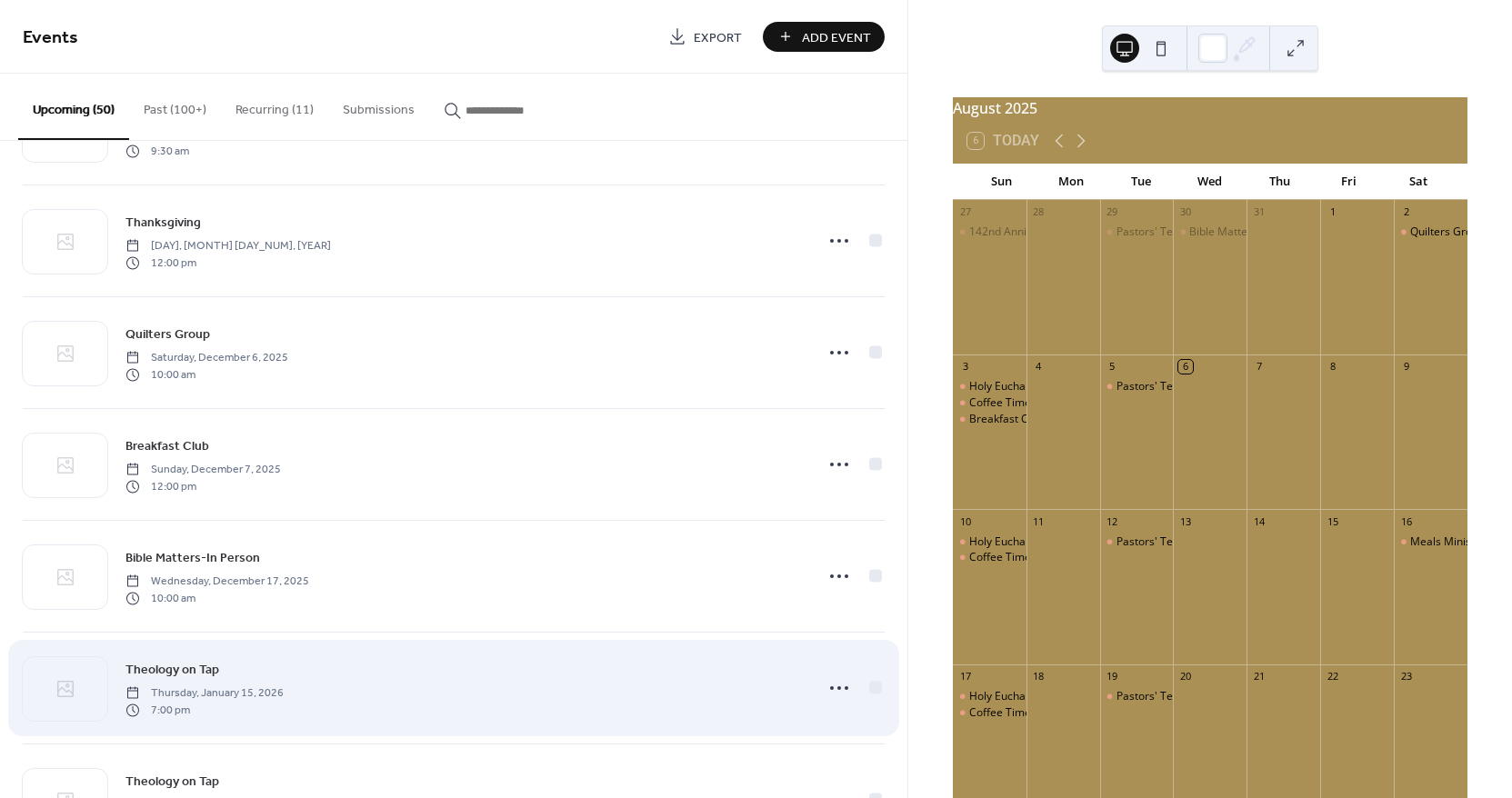 scroll, scrollTop: 4384, scrollLeft: 0, axis: vertical 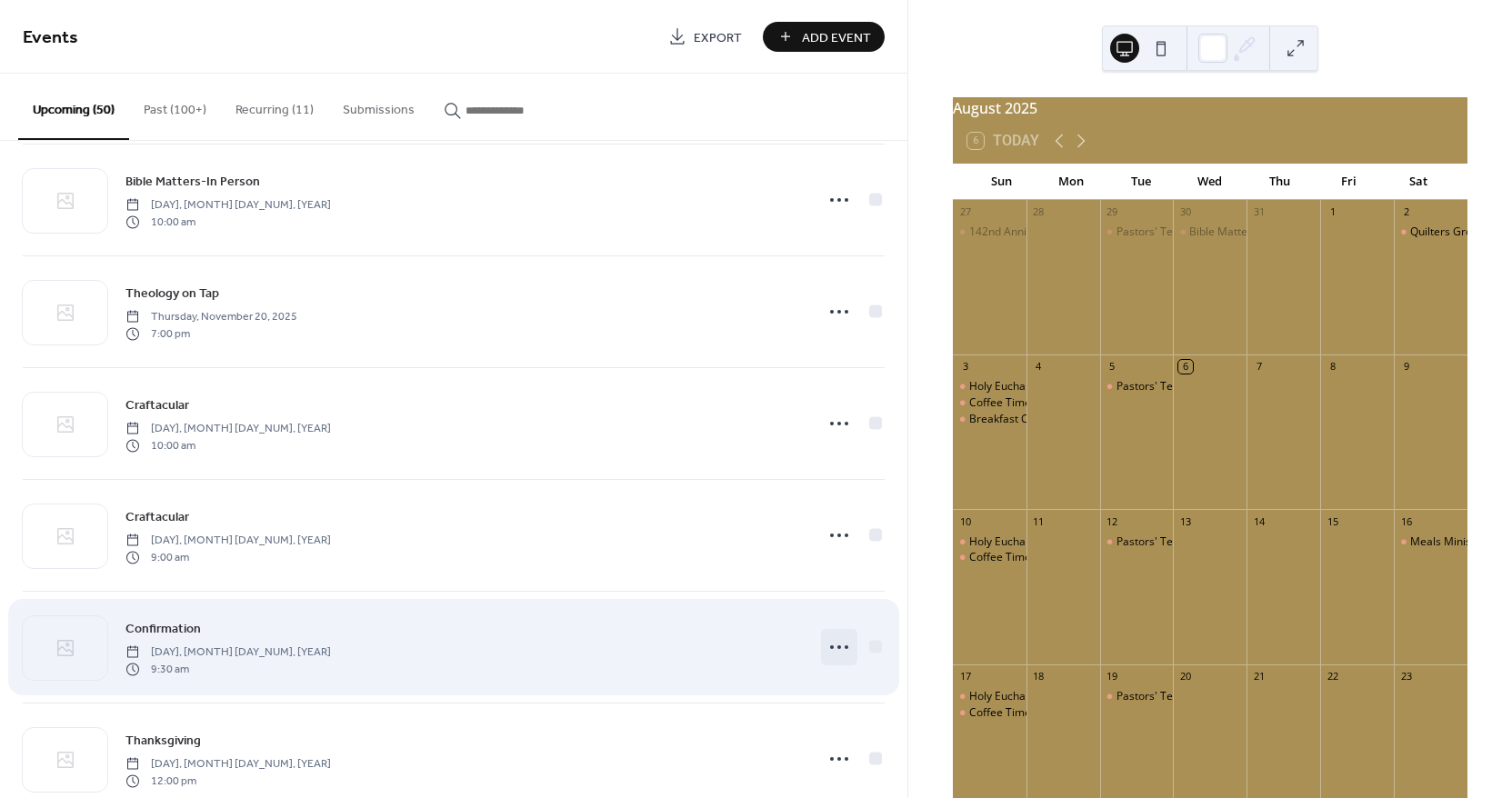 click 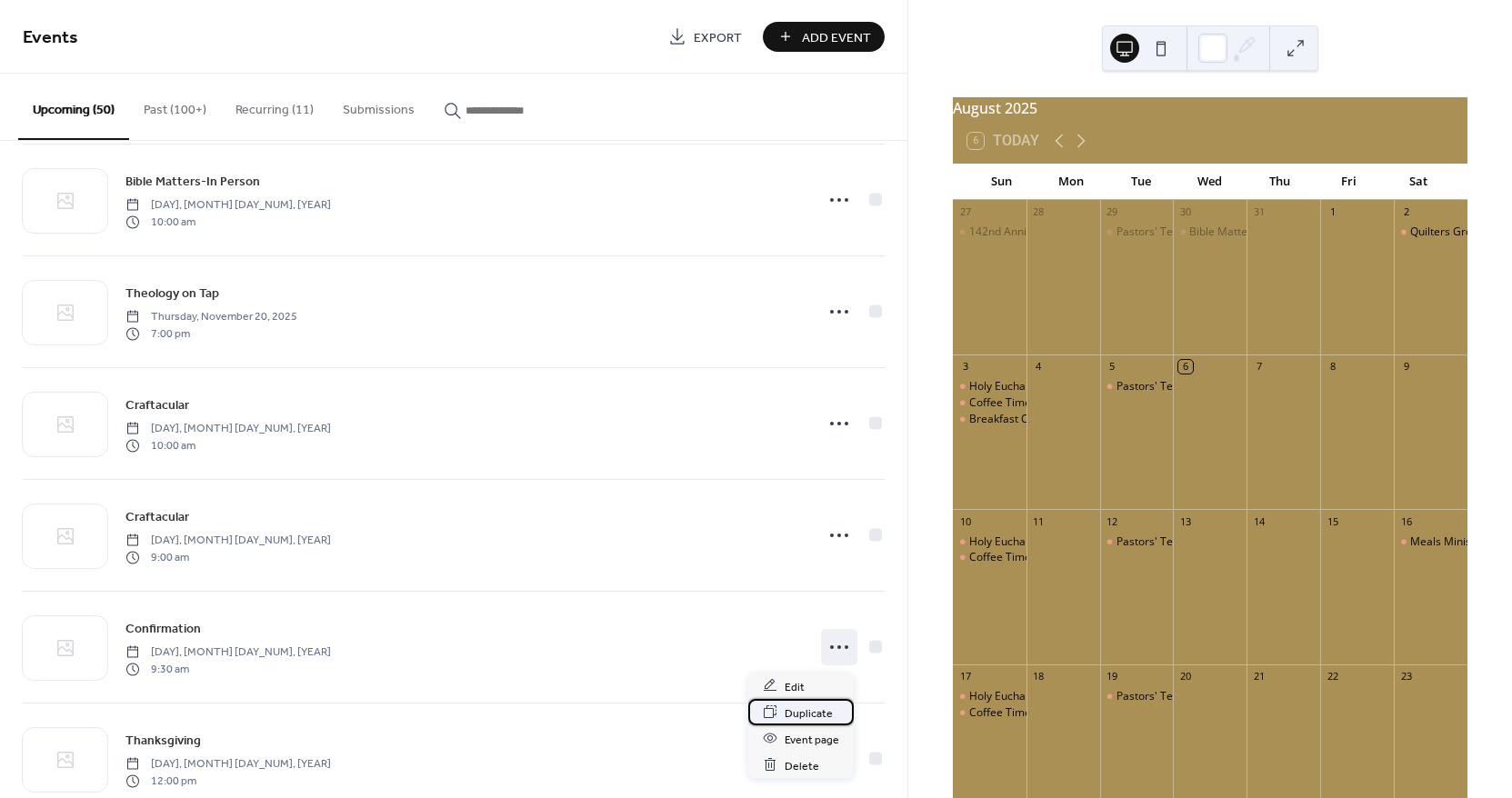 click on "Duplicate" at bounding box center (808, 713) 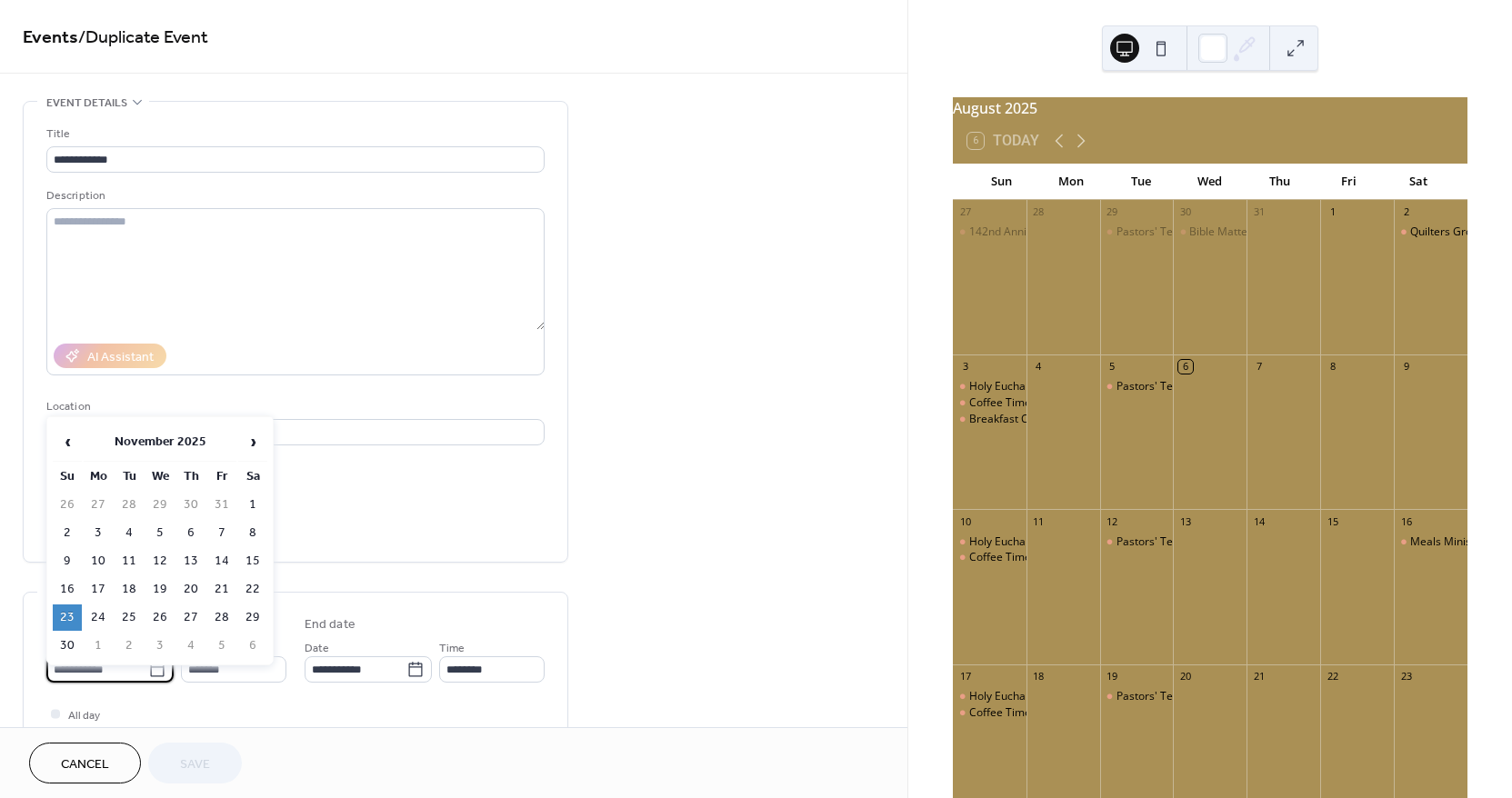 click on "**********" at bounding box center [97, 669] 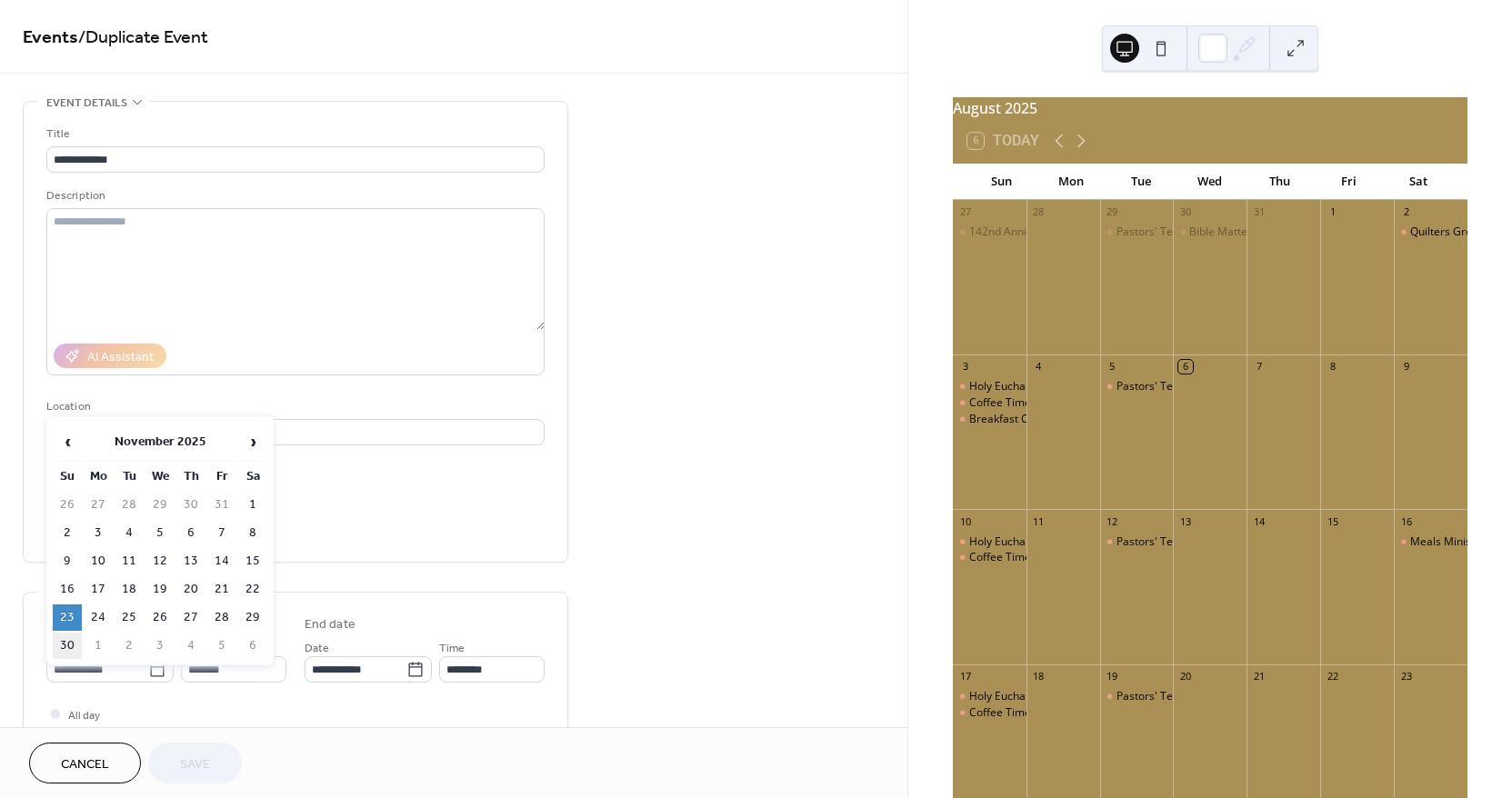 click on "30" at bounding box center (67, 645) 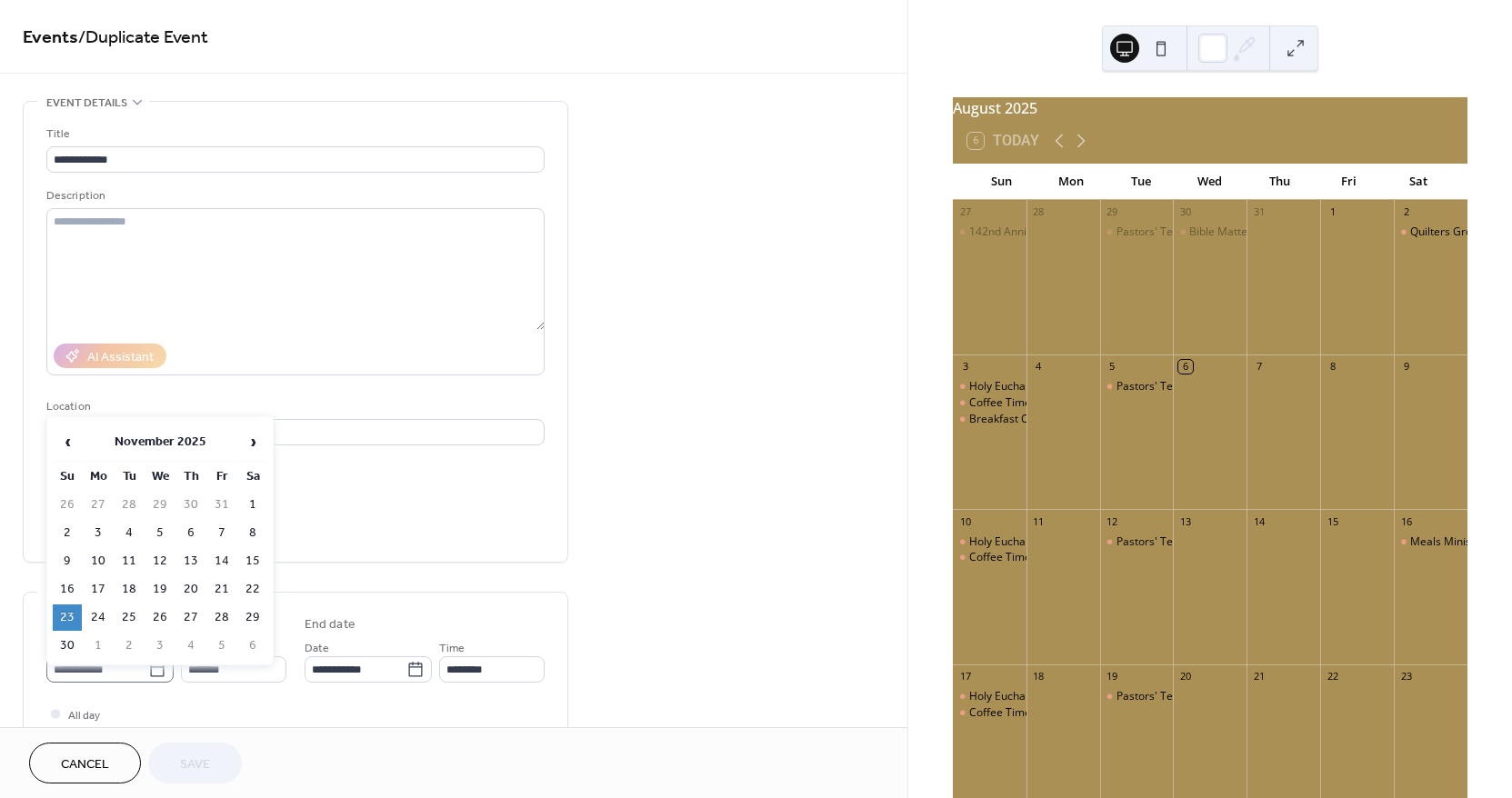 type on "**********" 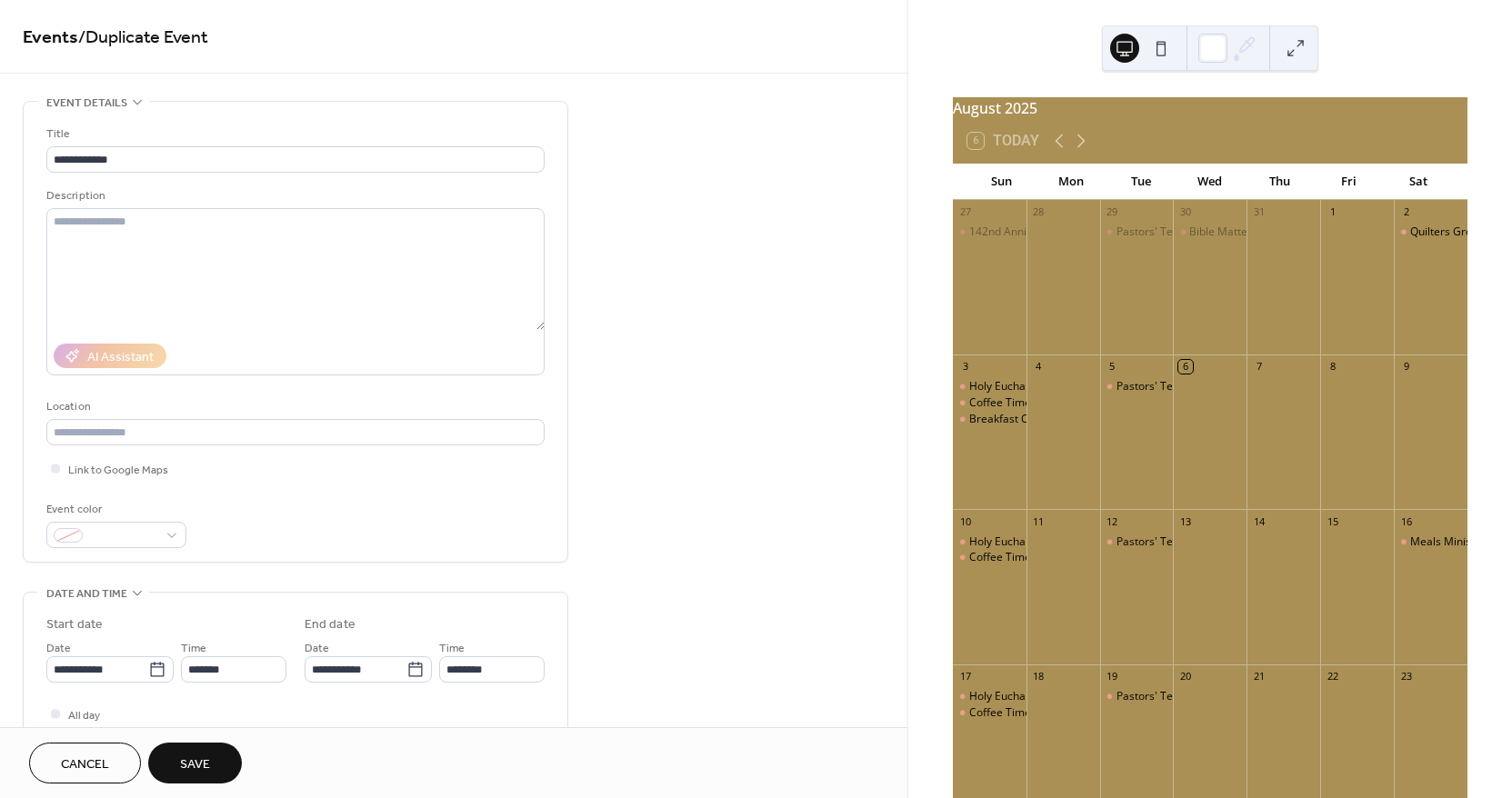 click on "Save" at bounding box center (195, 763) 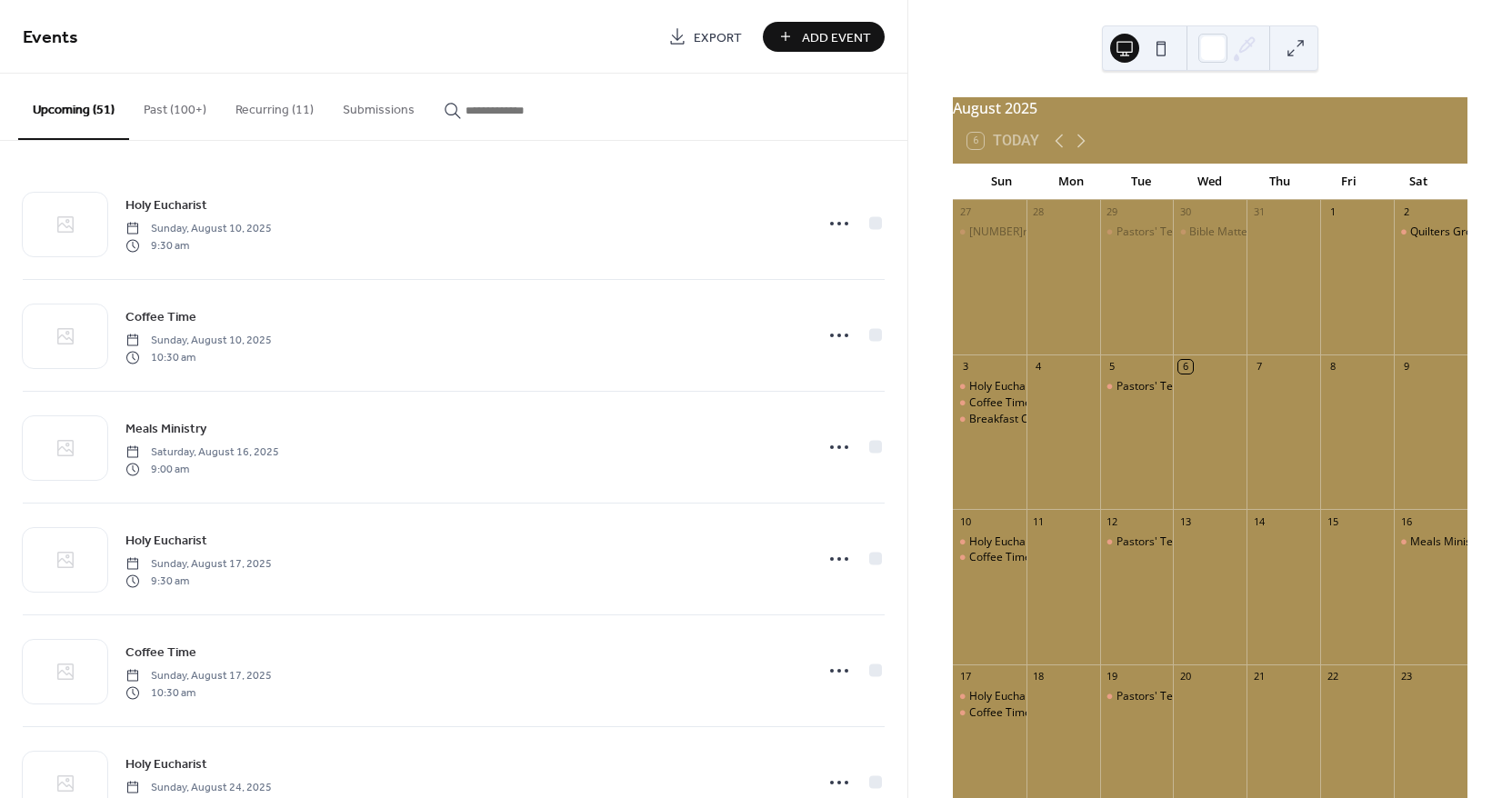 scroll, scrollTop: 0, scrollLeft: 0, axis: both 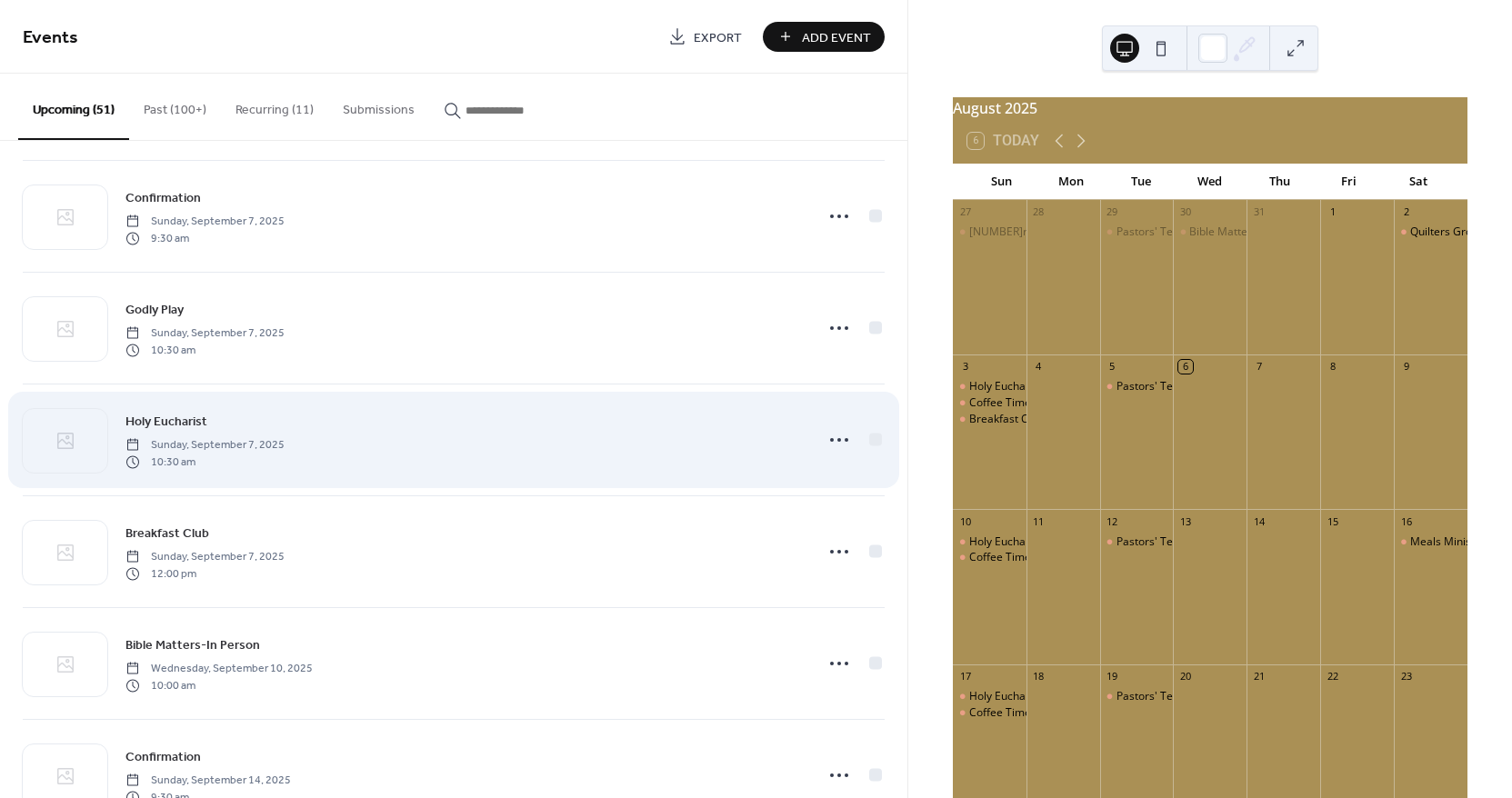 click on "Sunday, September 7, 2025" at bounding box center [205, 445] 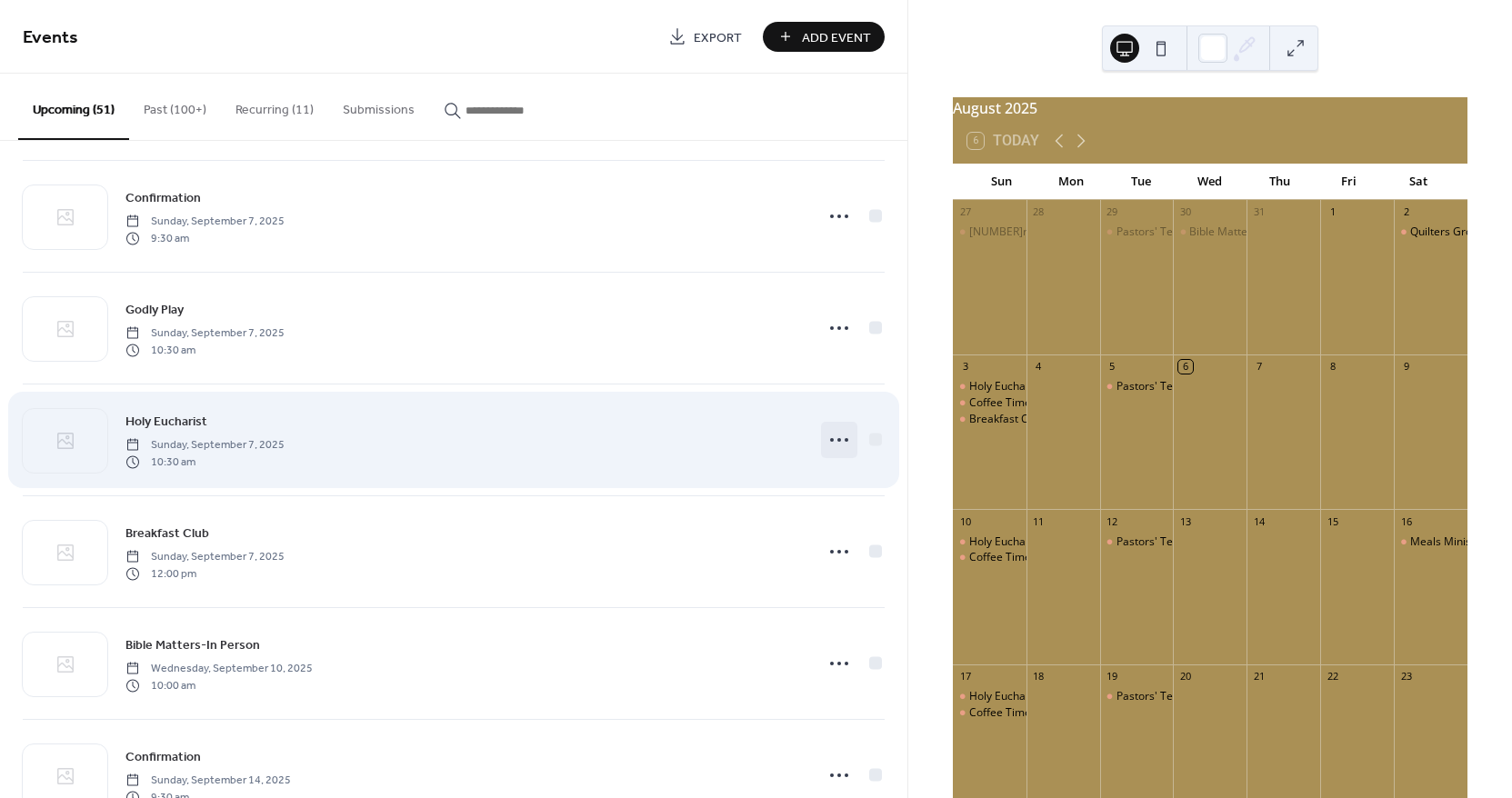 click 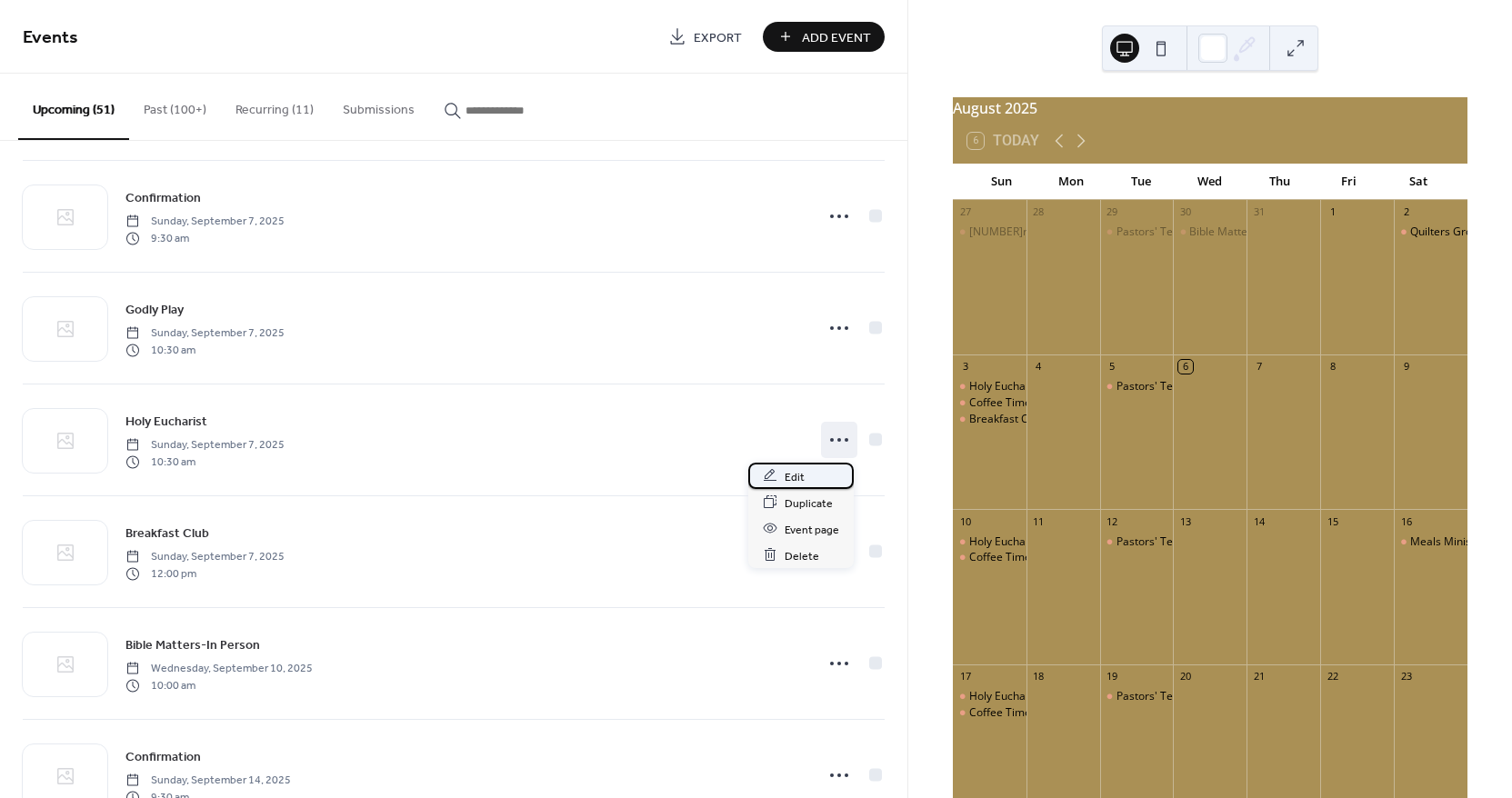 click on "Edit" at bounding box center (801, 475) 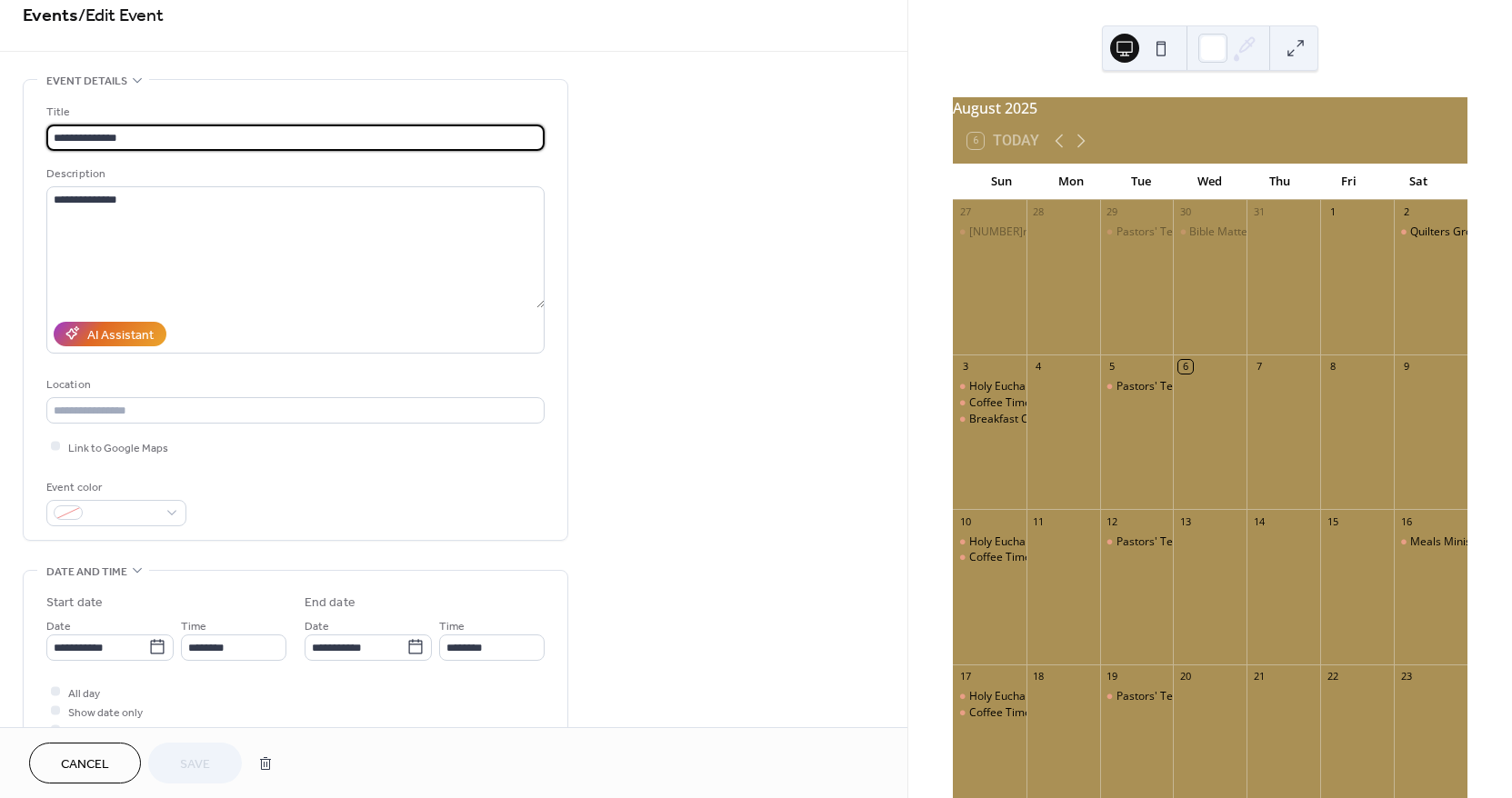 scroll, scrollTop: 0, scrollLeft: 0, axis: both 